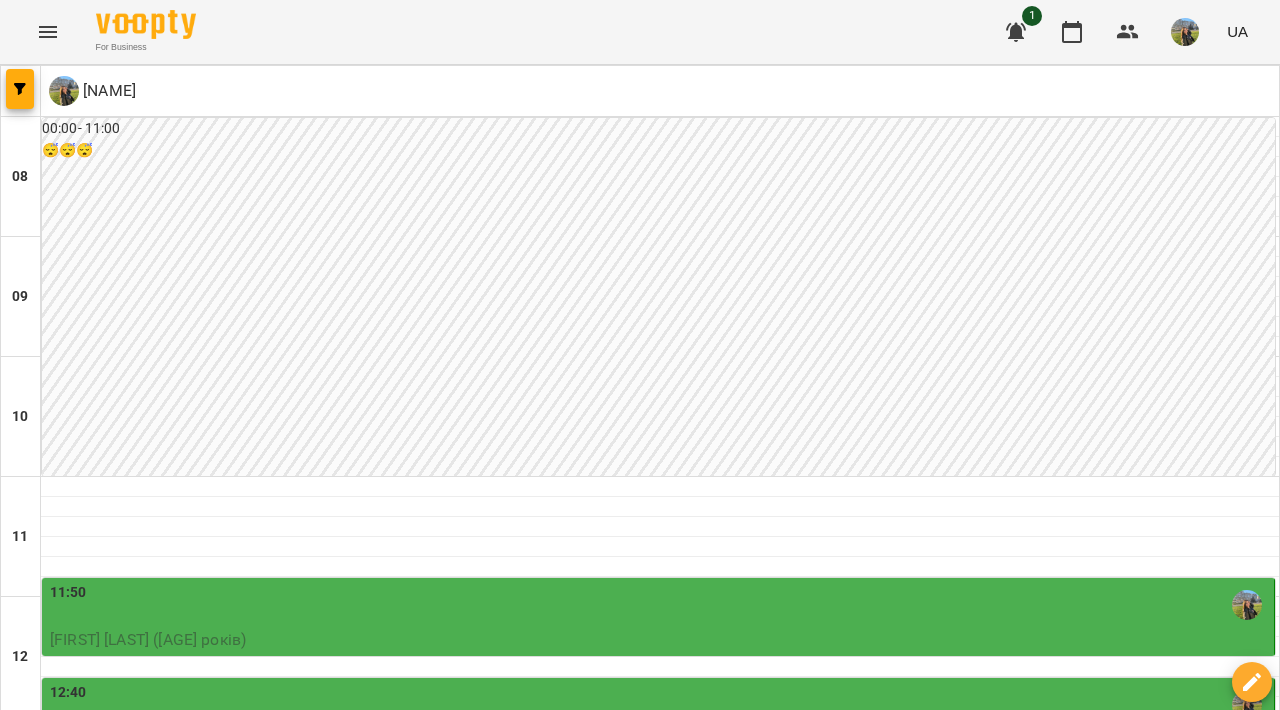 scroll, scrollTop: 0, scrollLeft: 0, axis: both 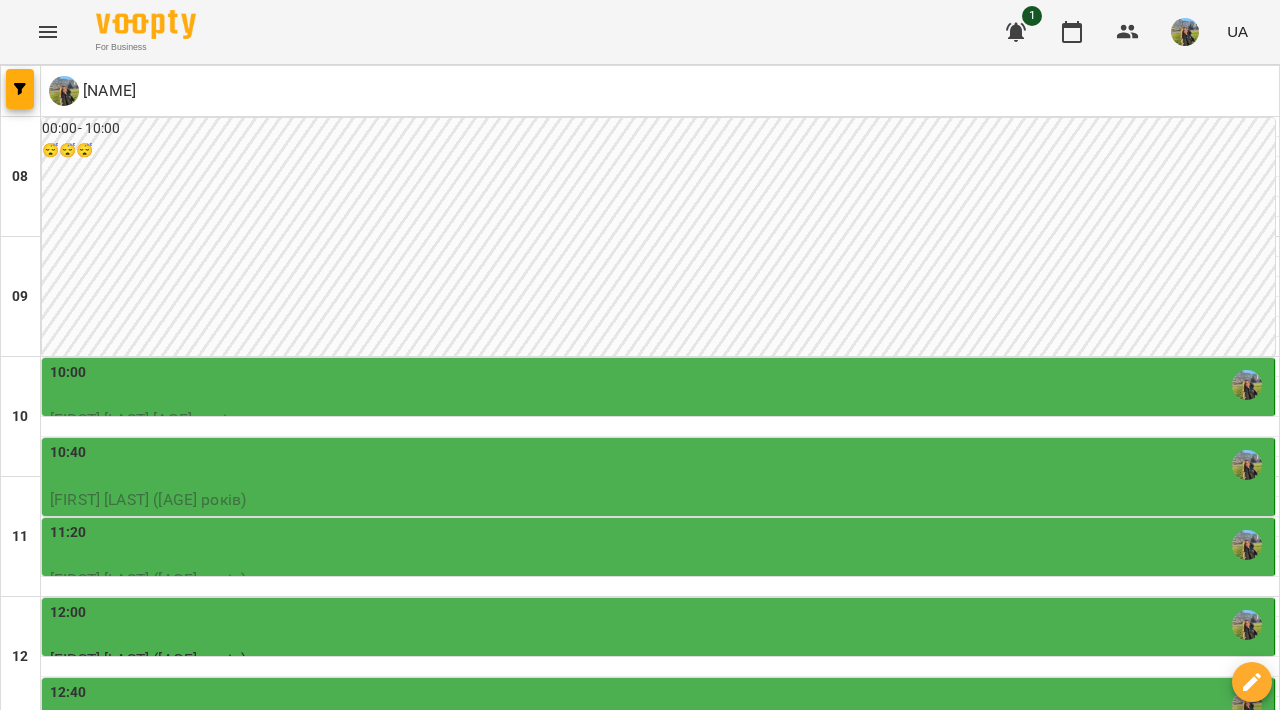 click on "10:00" at bounding box center [660, 385] 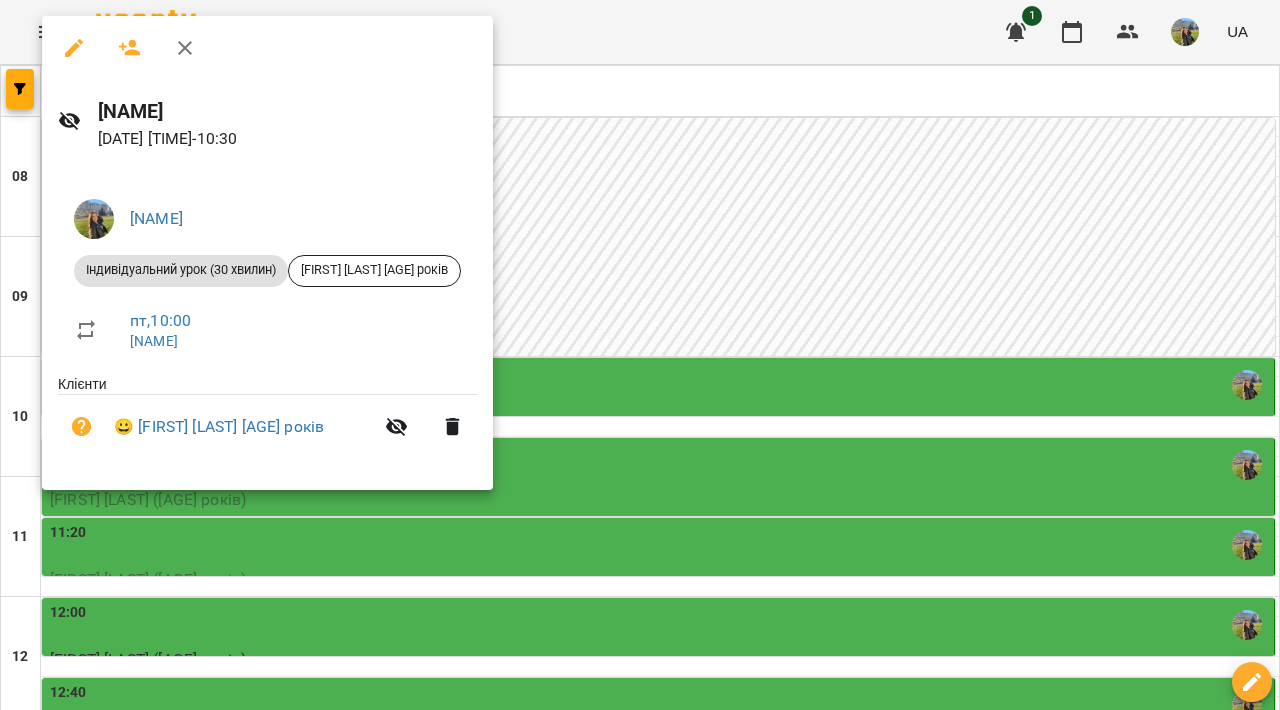 click at bounding box center (640, 355) 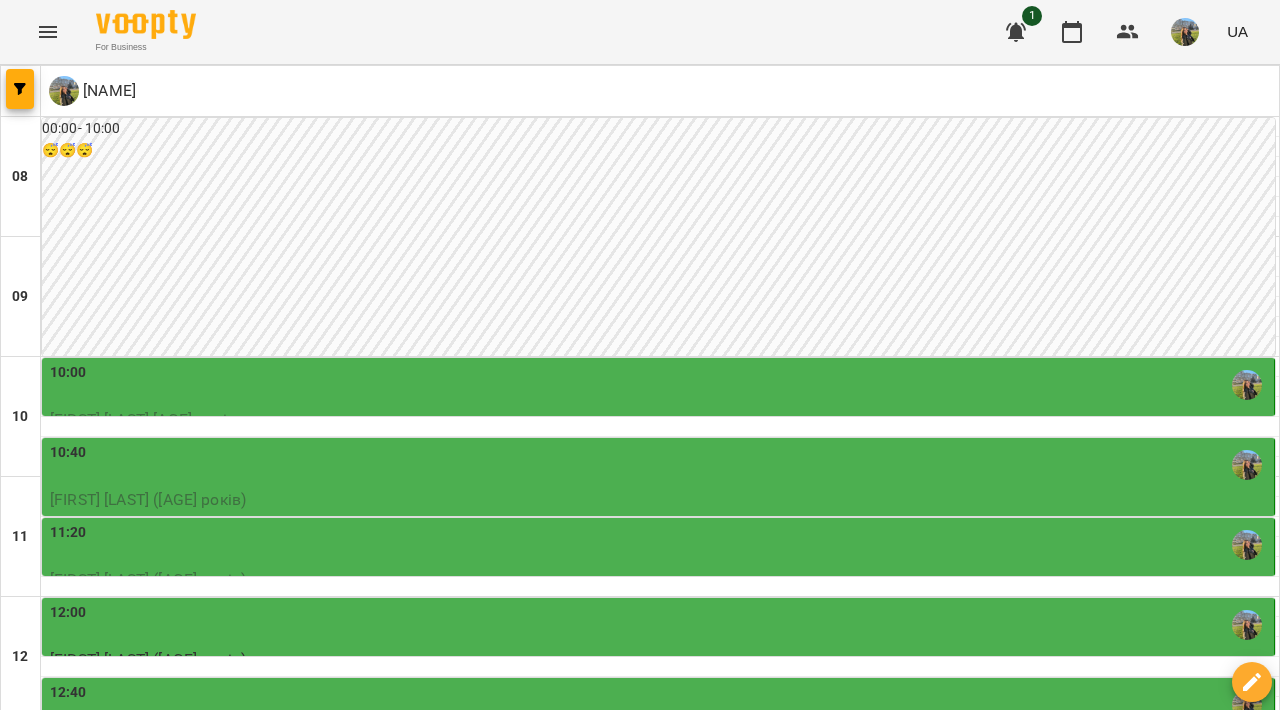 click on "11:20" at bounding box center [660, 545] 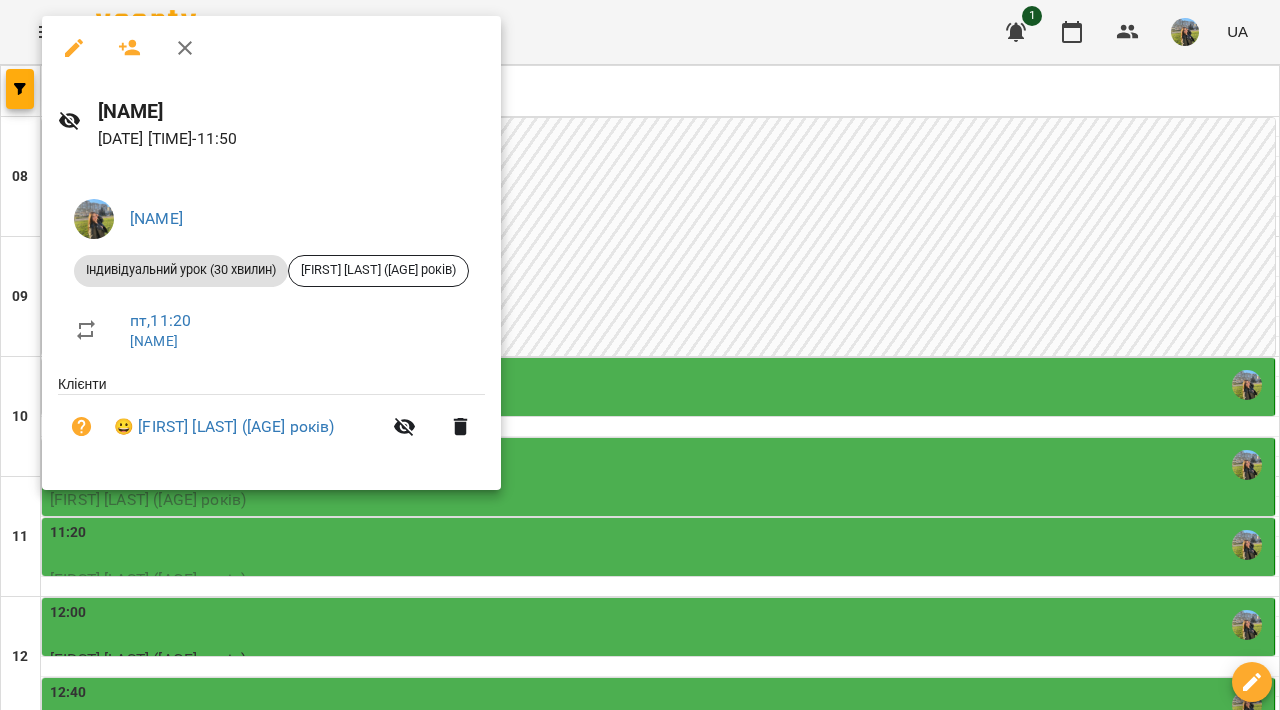 click at bounding box center [640, 355] 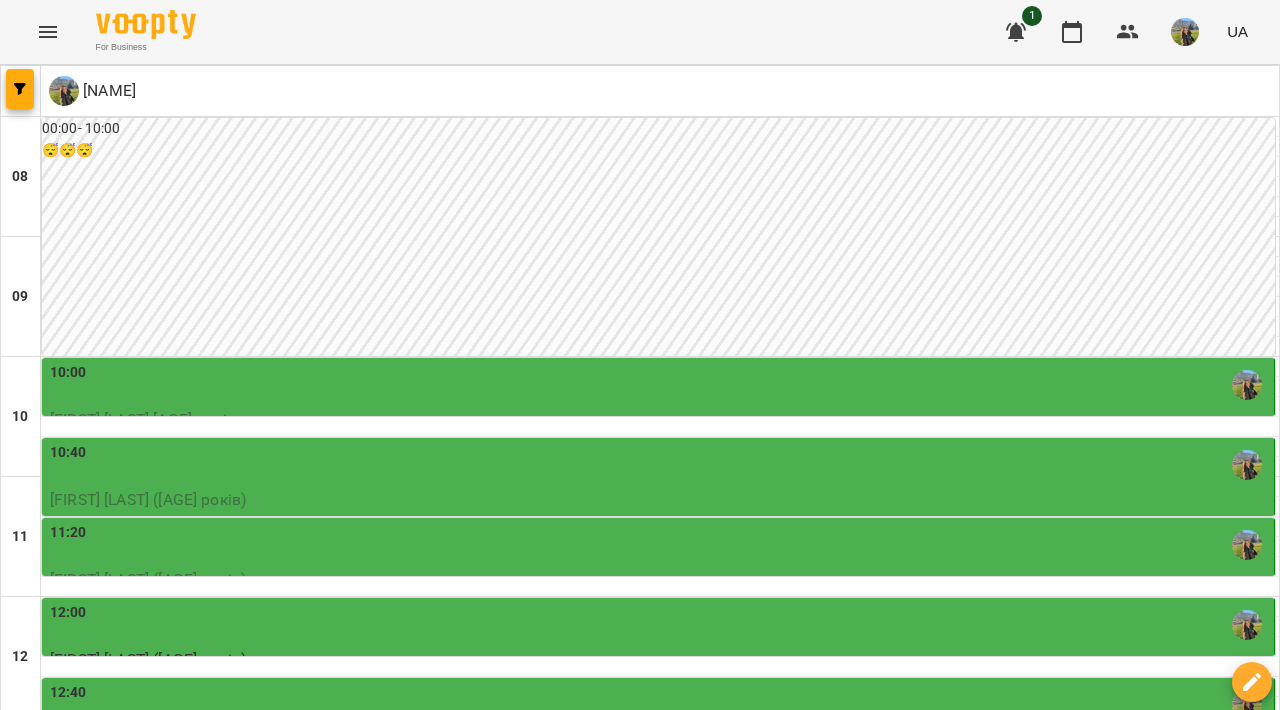 scroll, scrollTop: 388, scrollLeft: 0, axis: vertical 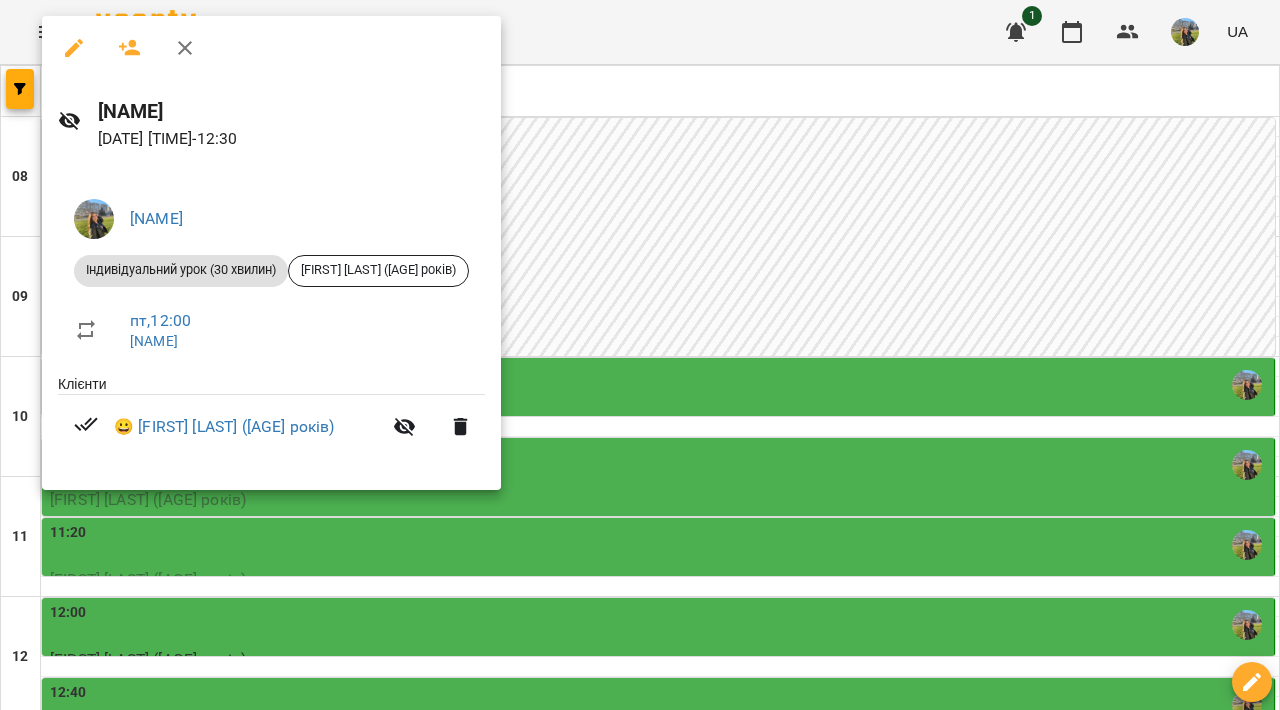 click at bounding box center (640, 355) 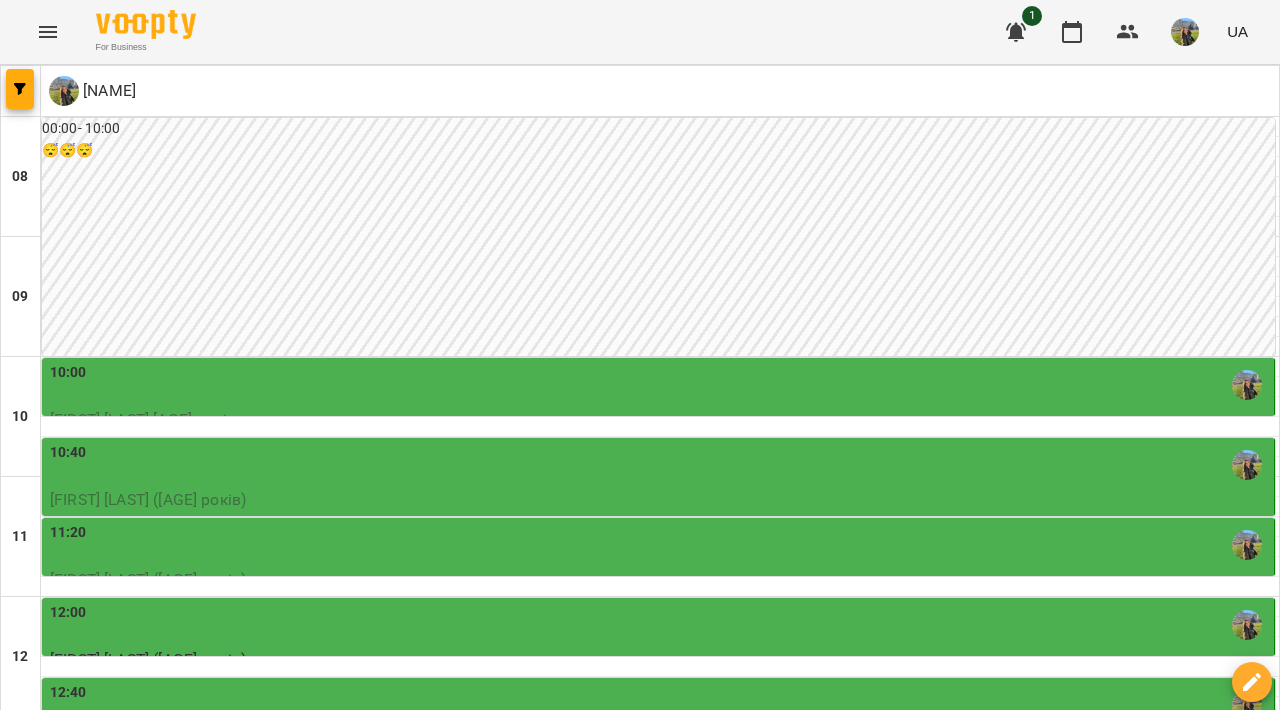 scroll, scrollTop: 331, scrollLeft: 0, axis: vertical 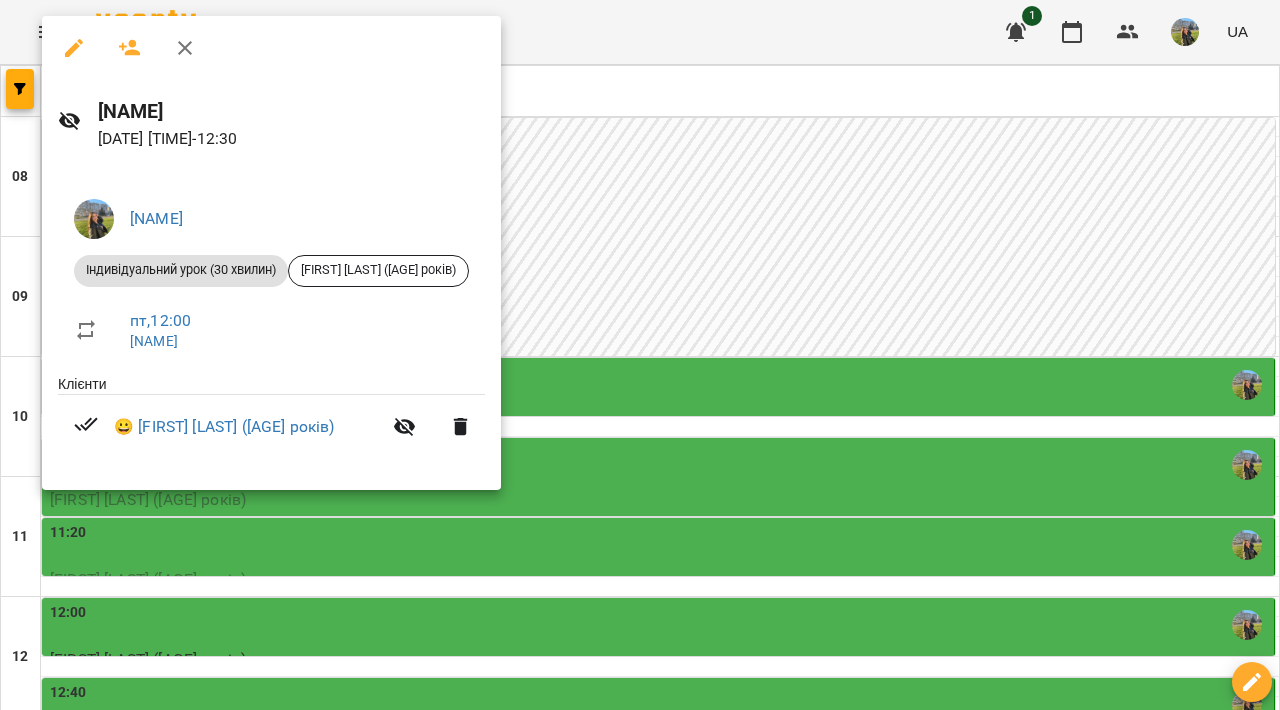 click at bounding box center (640, 355) 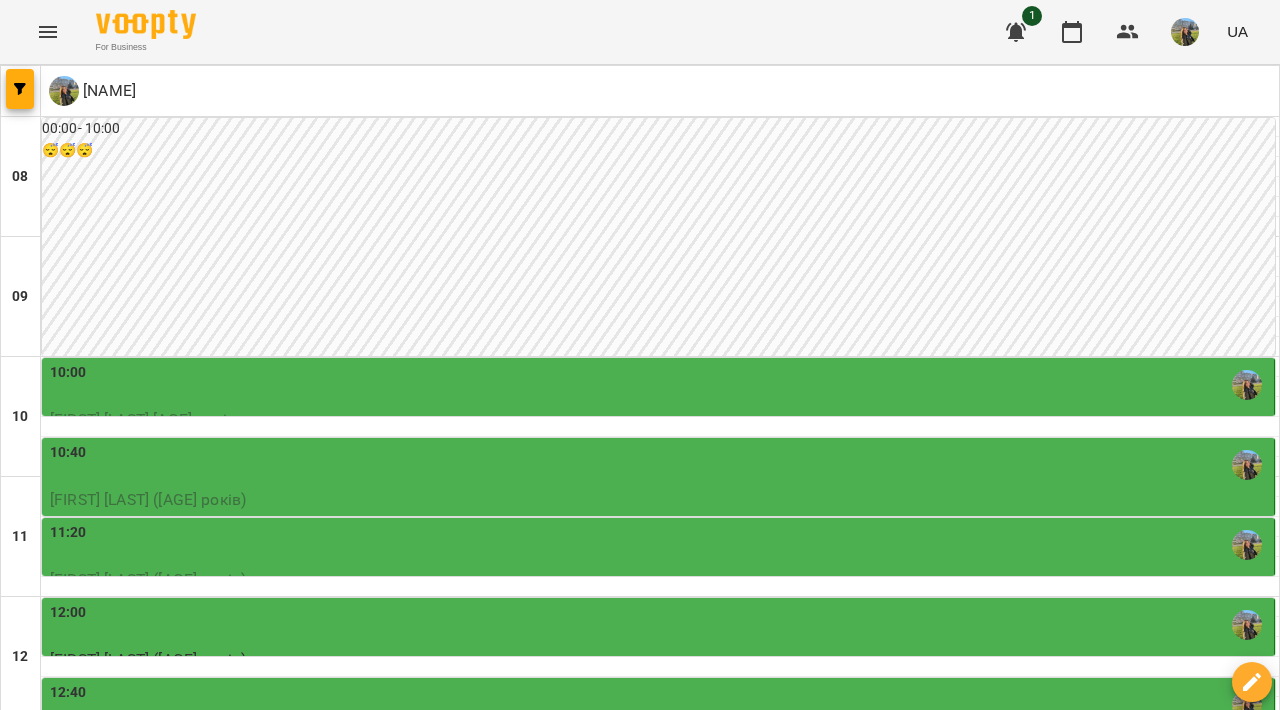 click on "12:40" at bounding box center (660, 705) 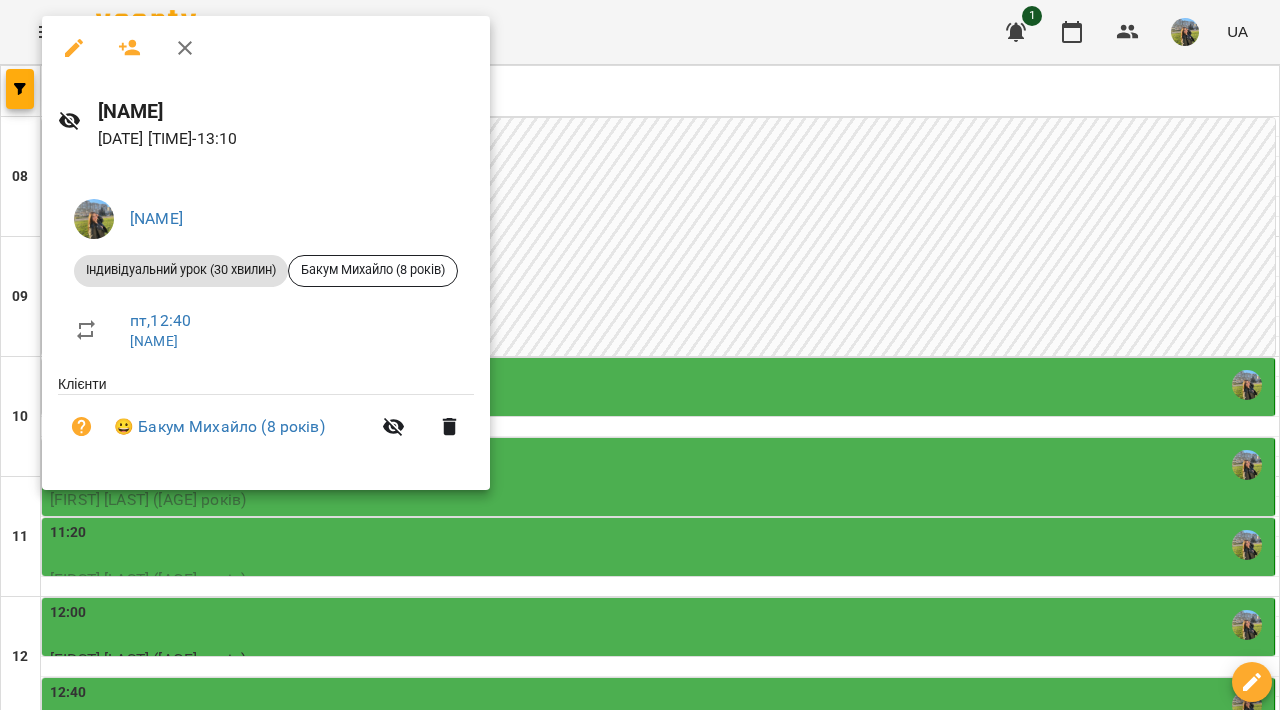 click at bounding box center (640, 355) 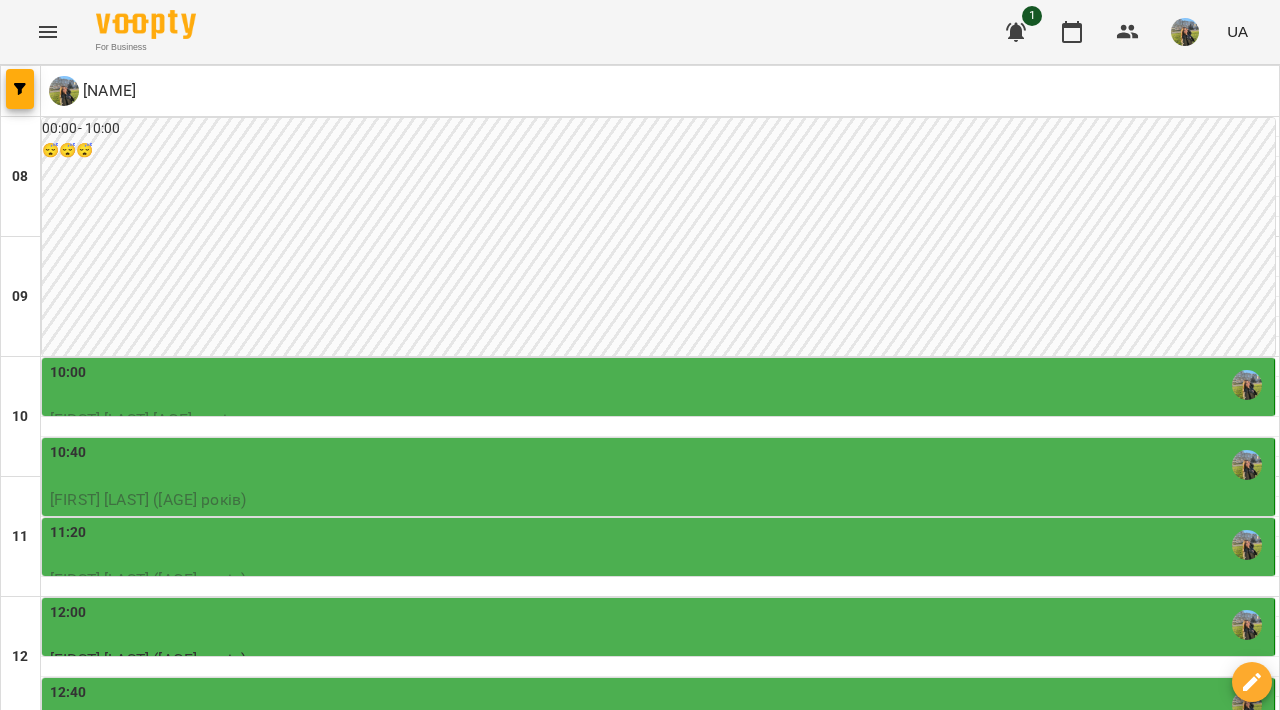 click on "12:40" at bounding box center (660, 705) 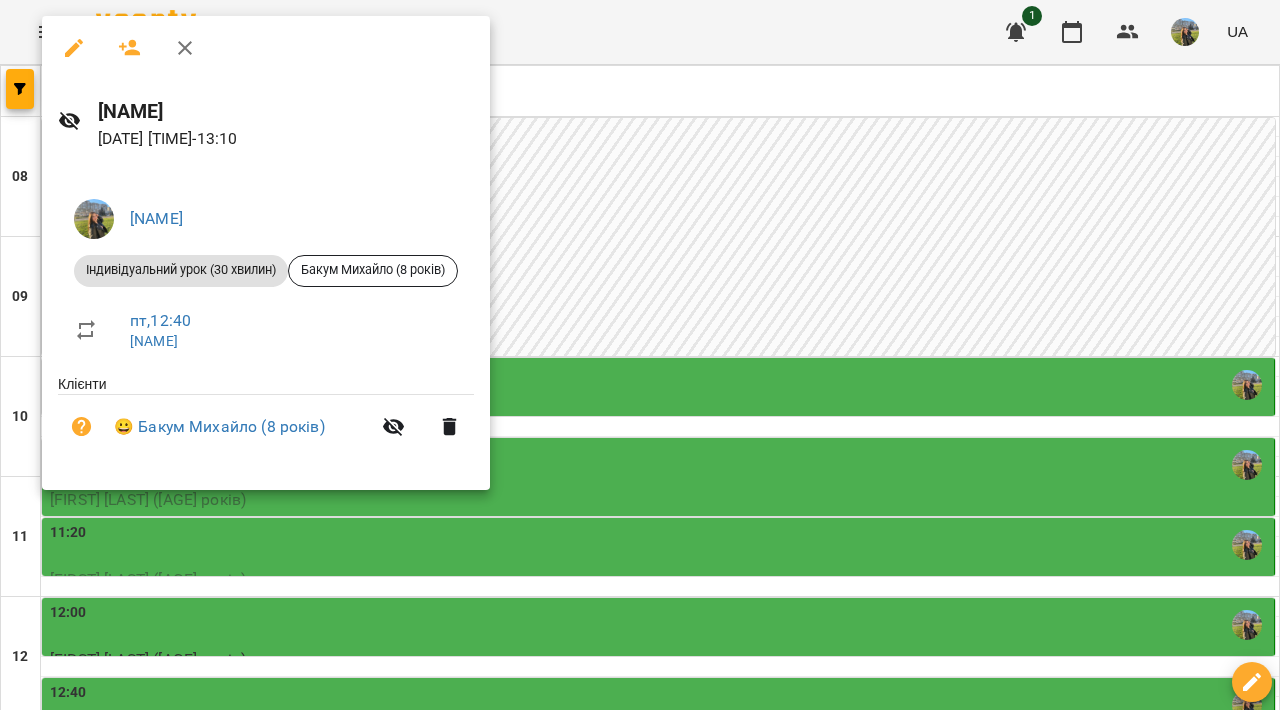 click at bounding box center (640, 355) 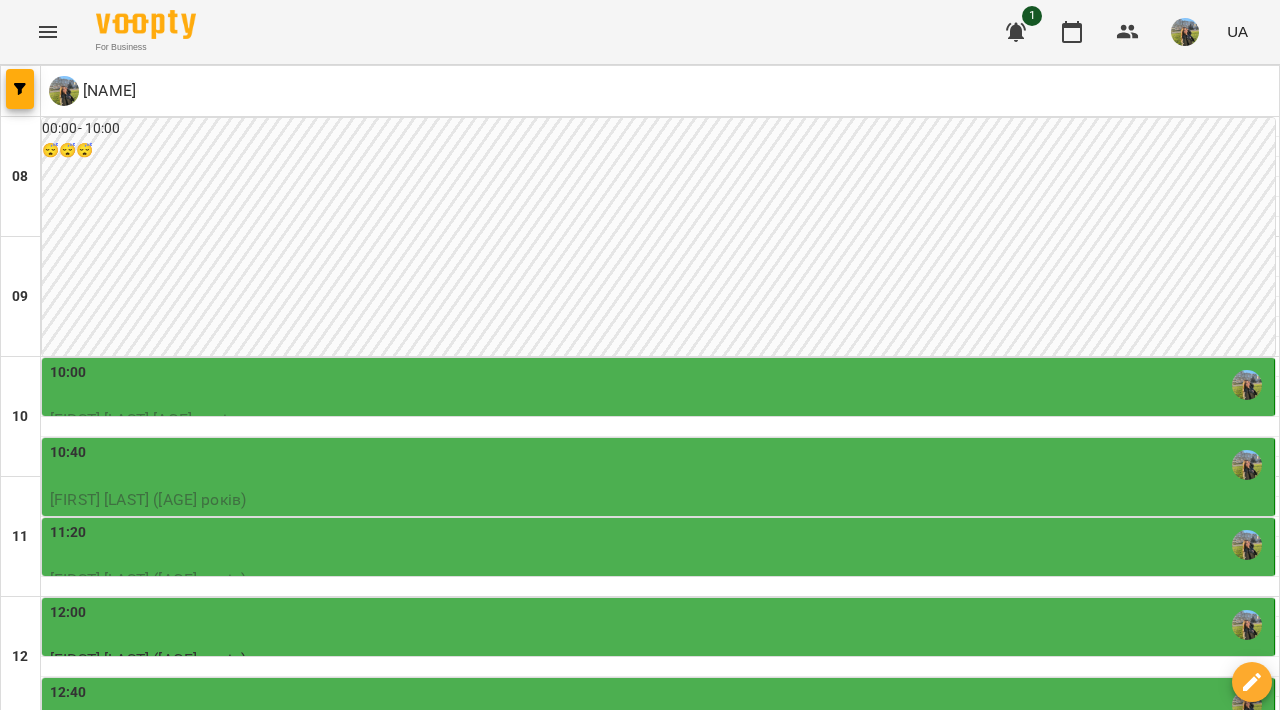 scroll, scrollTop: 501, scrollLeft: 0, axis: vertical 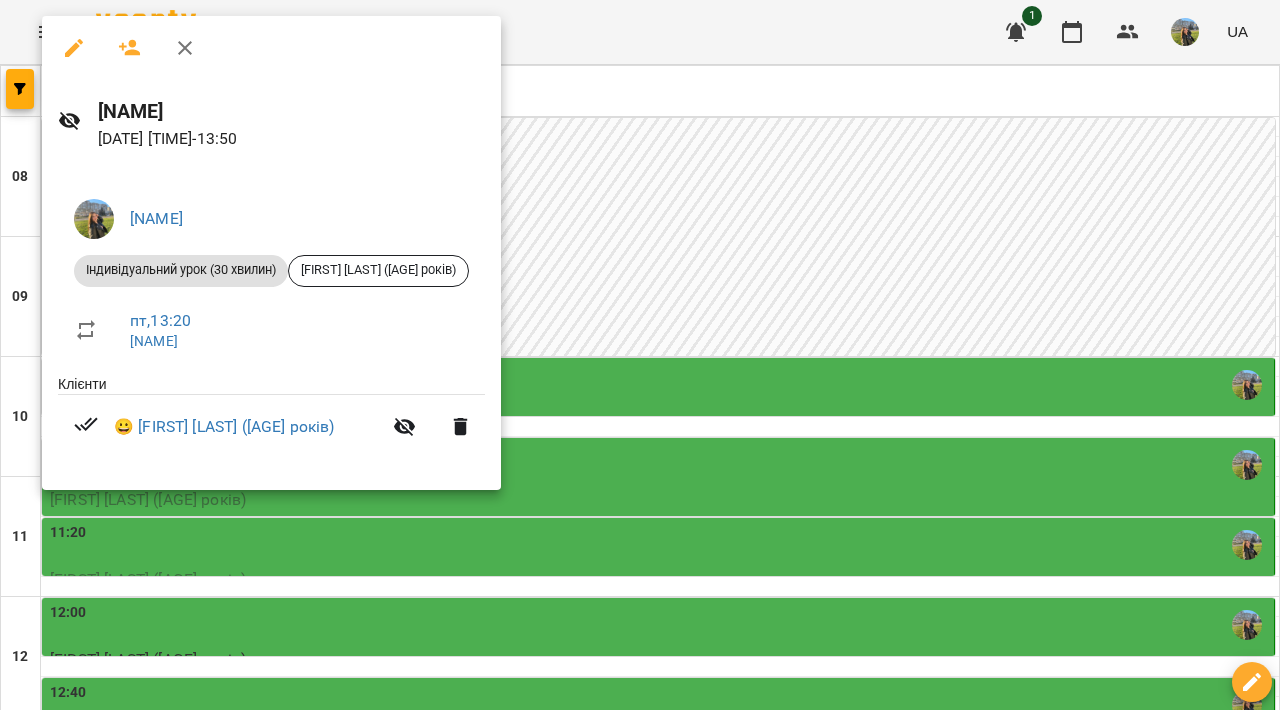 click at bounding box center [640, 355] 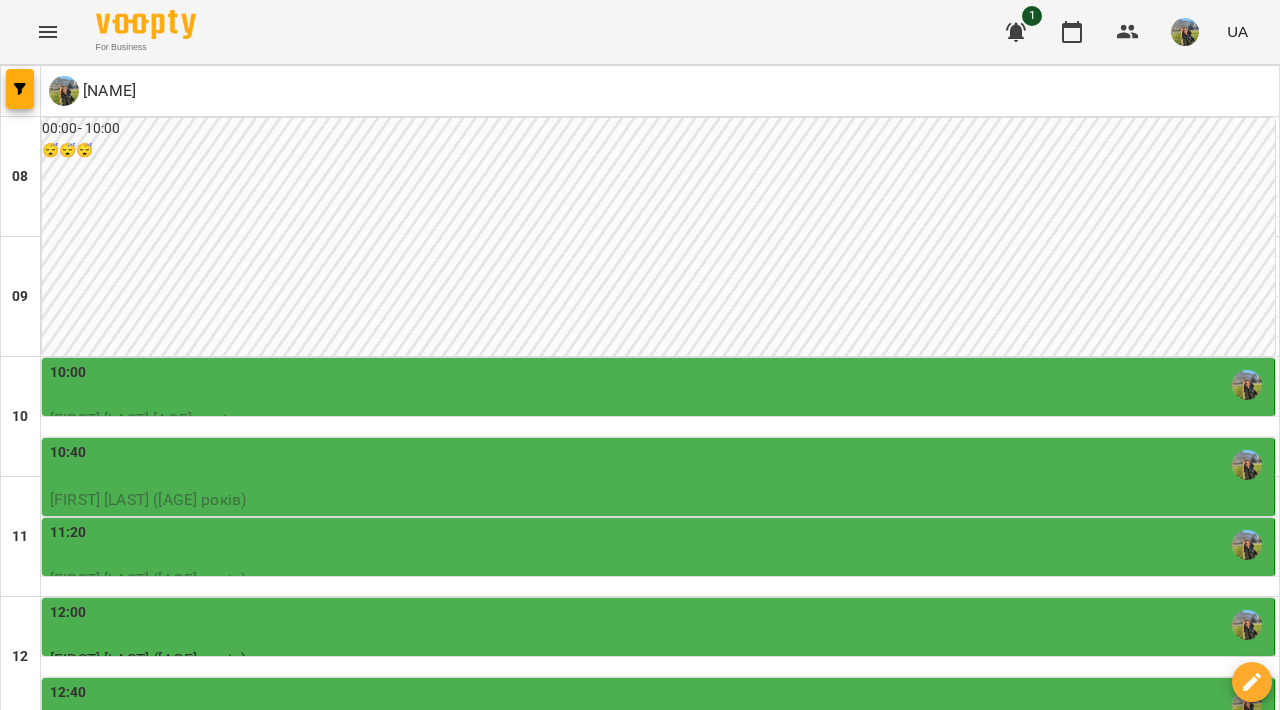 scroll, scrollTop: 623, scrollLeft: 0, axis: vertical 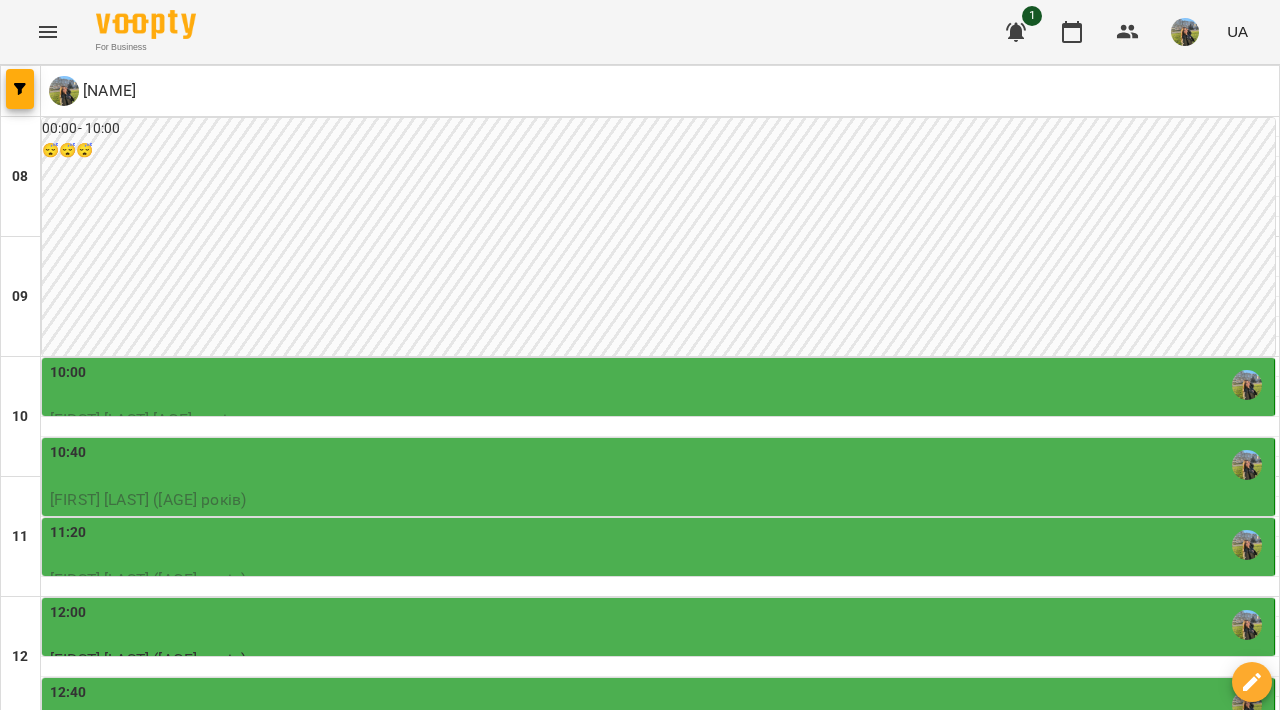 click on "14:00" at bounding box center (660, 865) 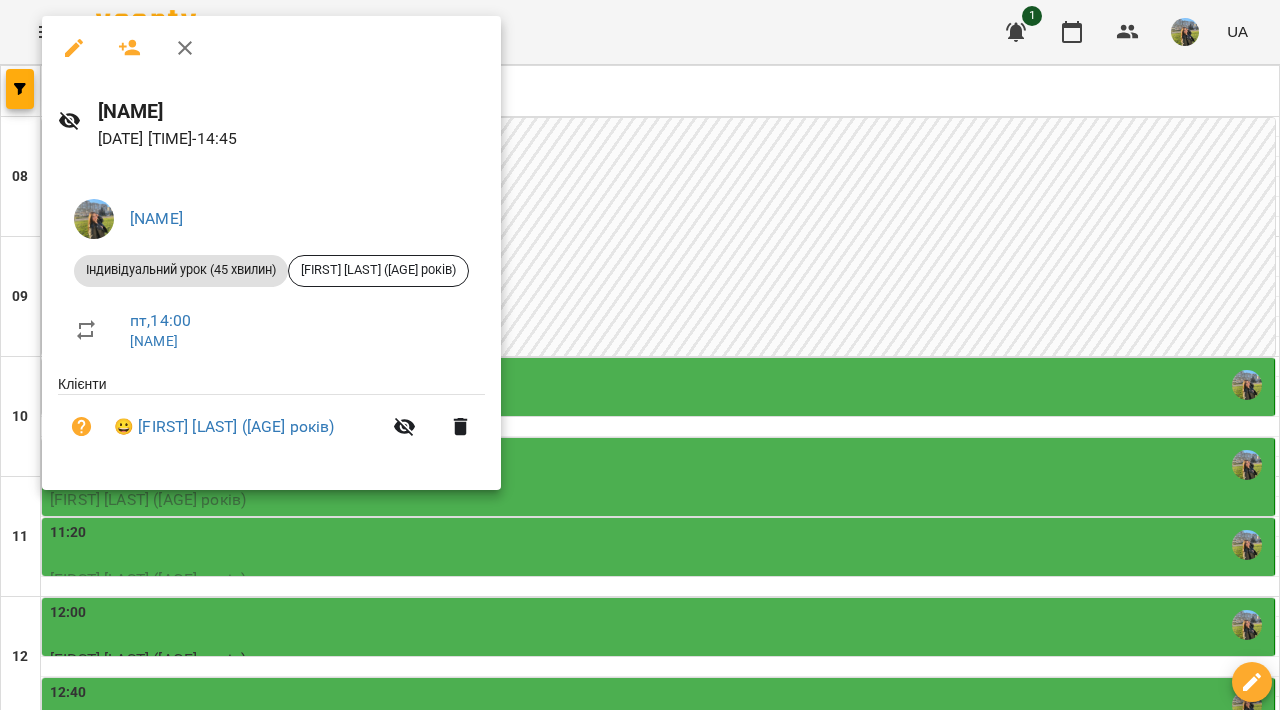 click at bounding box center (640, 355) 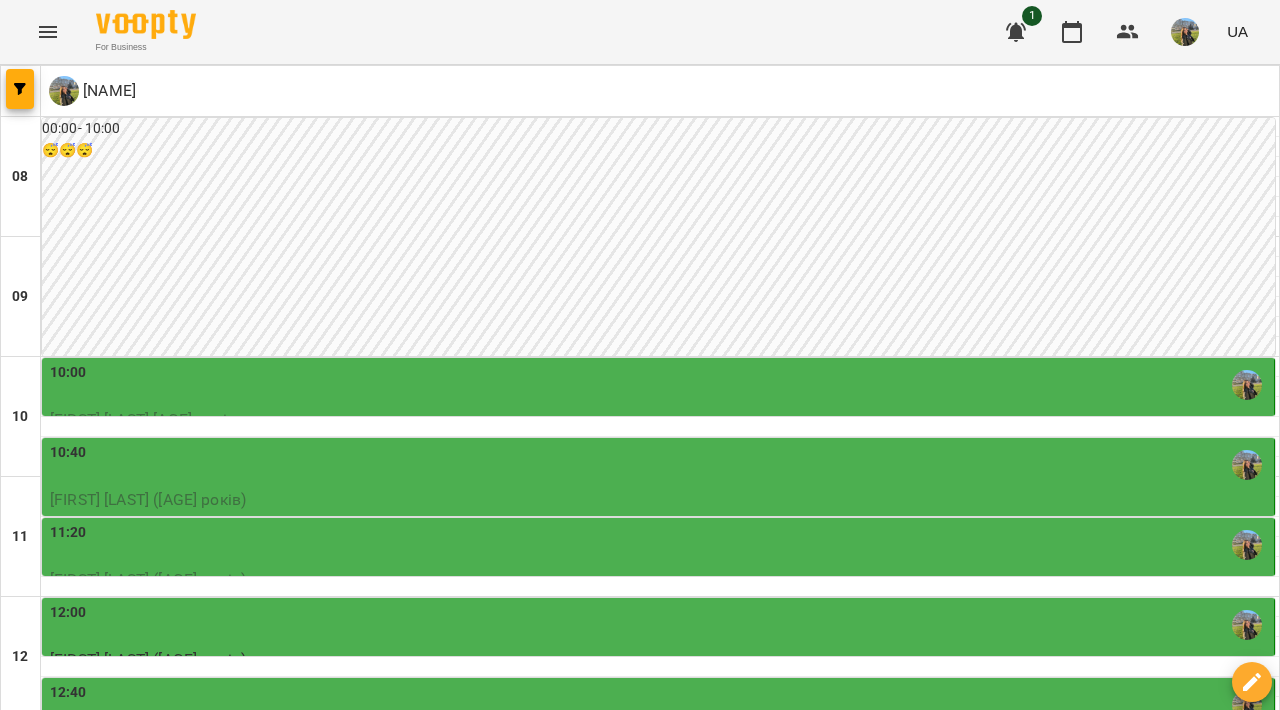 scroll, scrollTop: 726, scrollLeft: 0, axis: vertical 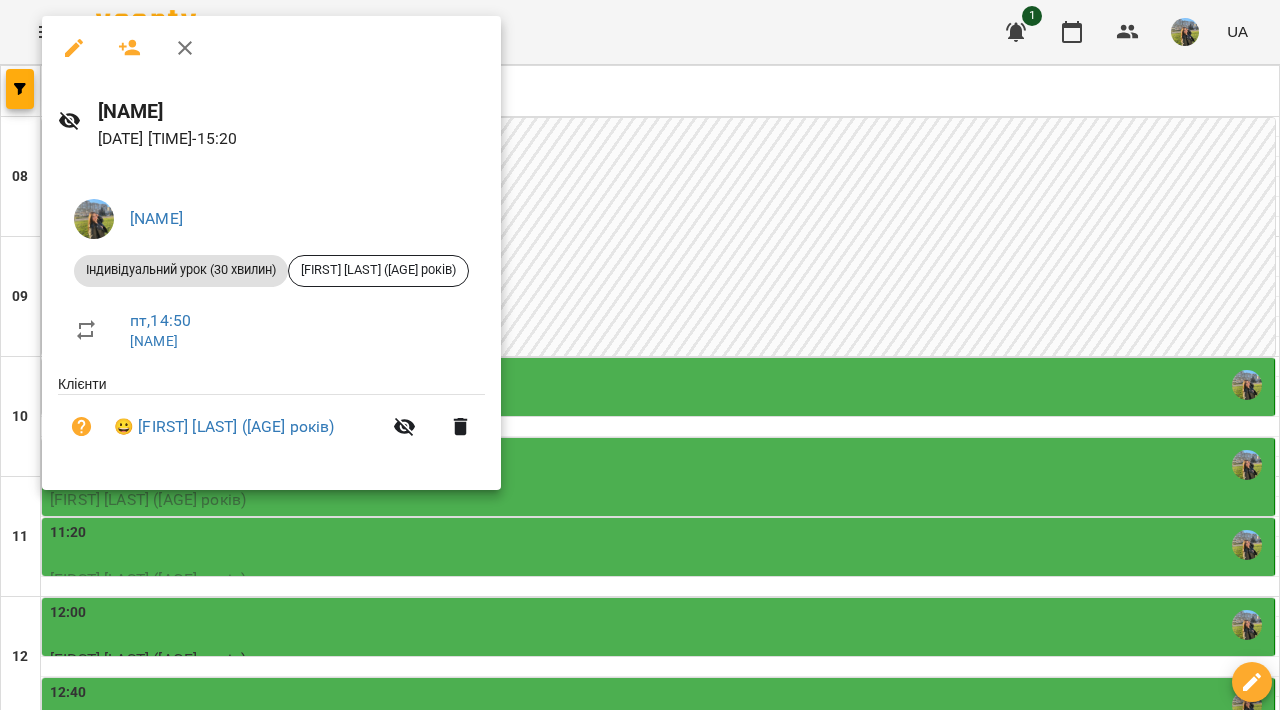 click at bounding box center (640, 355) 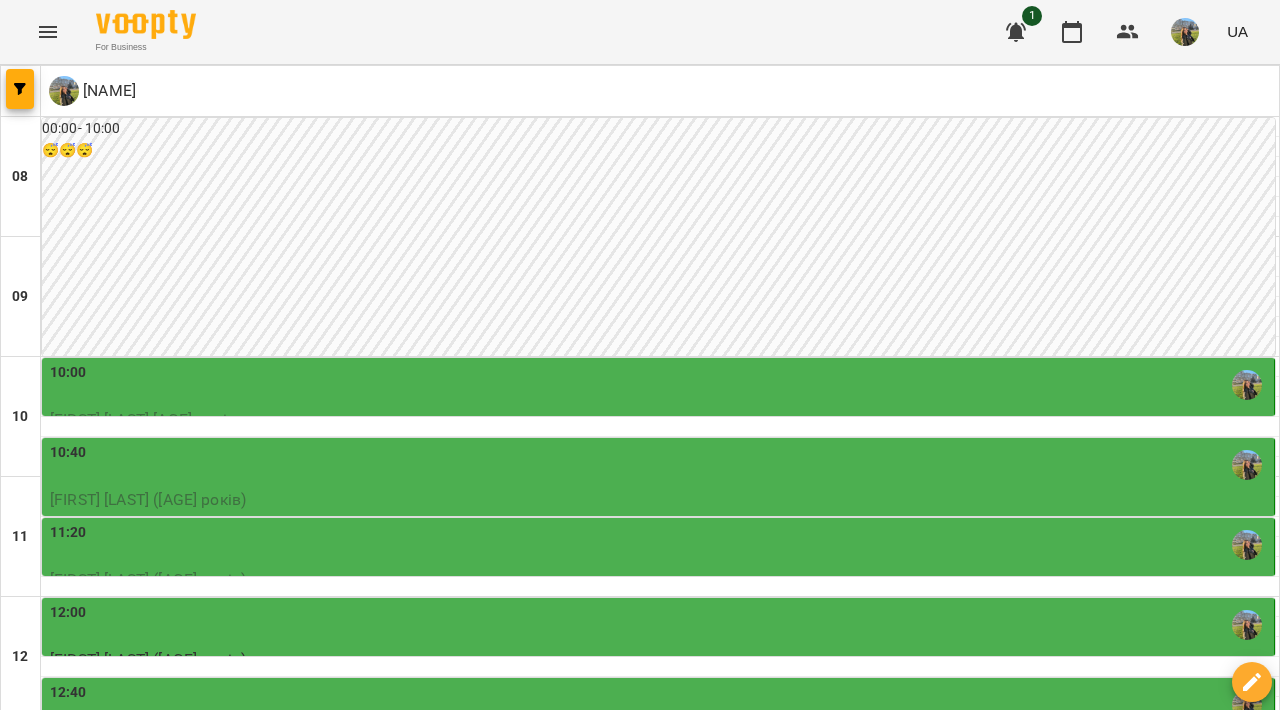 click on "15:30" at bounding box center (660, 1045) 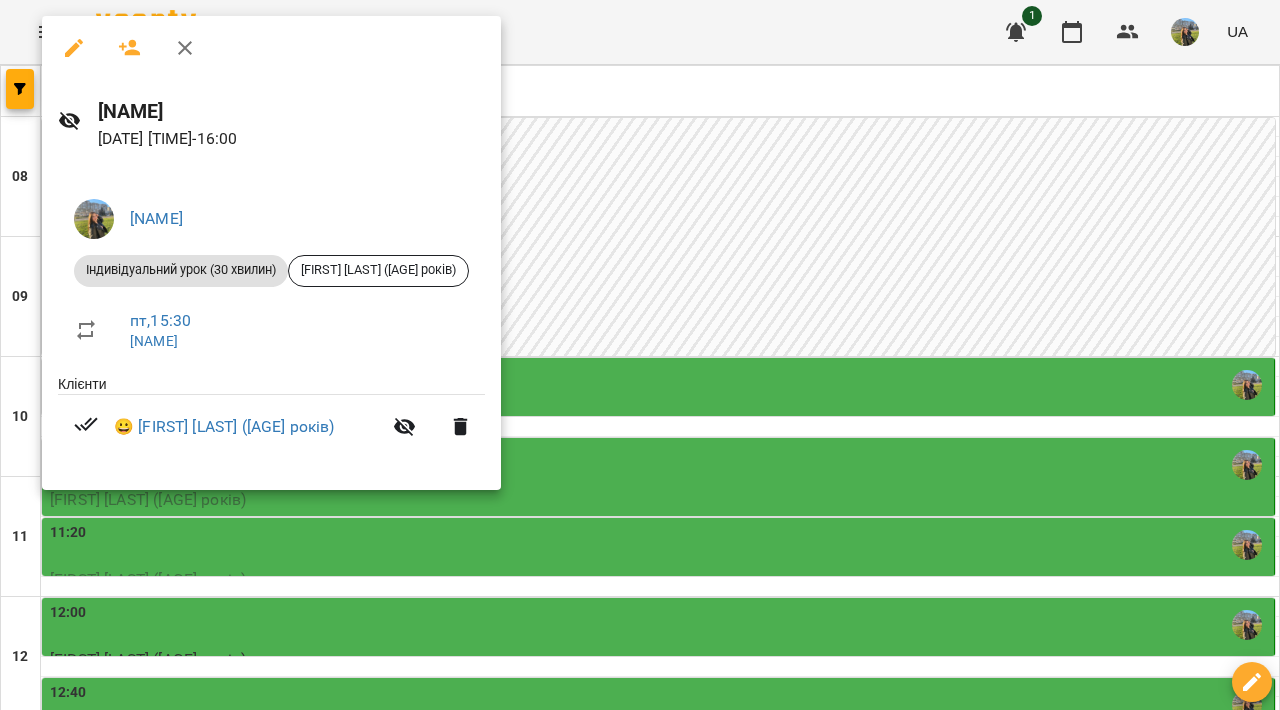 click at bounding box center [640, 355] 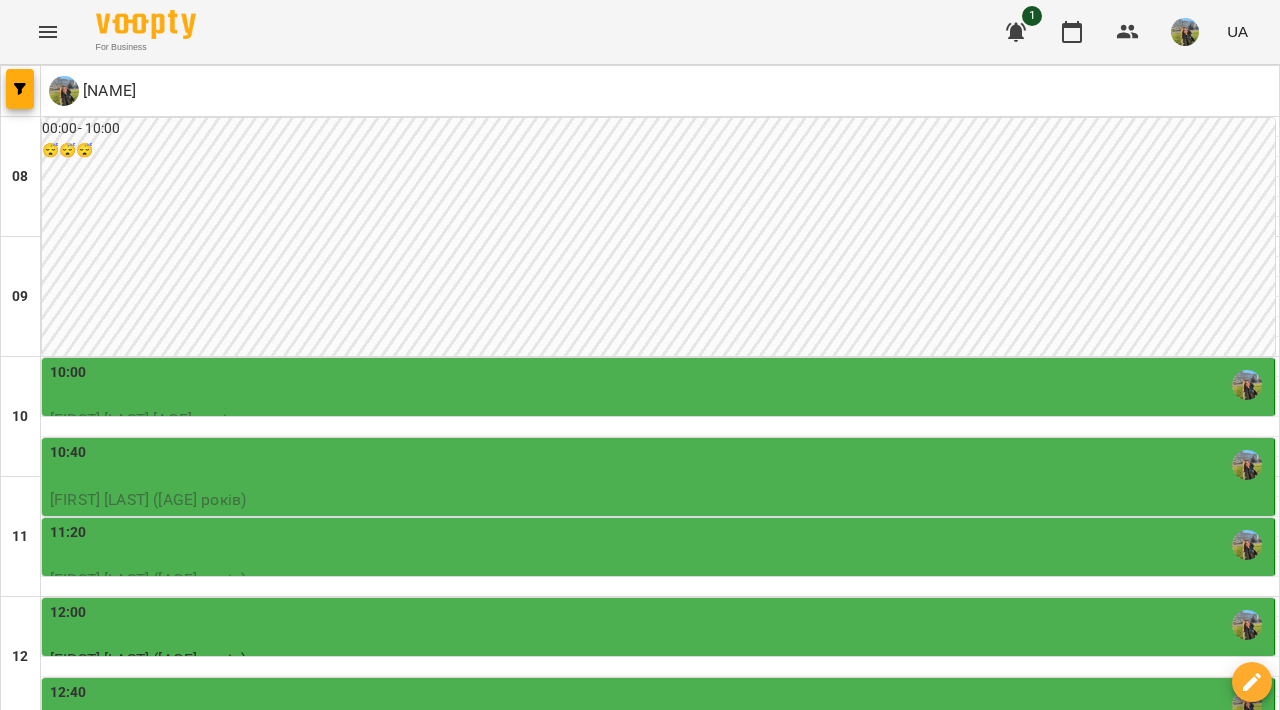 scroll, scrollTop: 797, scrollLeft: 0, axis: vertical 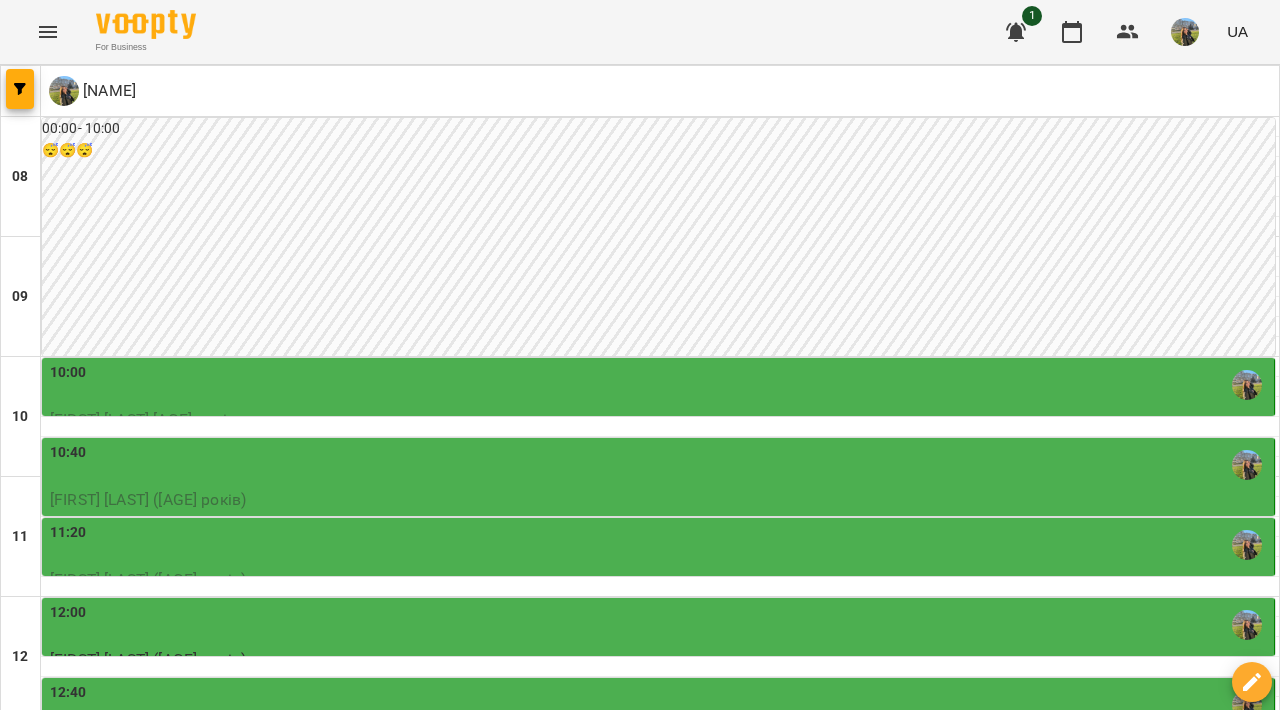 click on "17:00" at bounding box center (660, 1225) 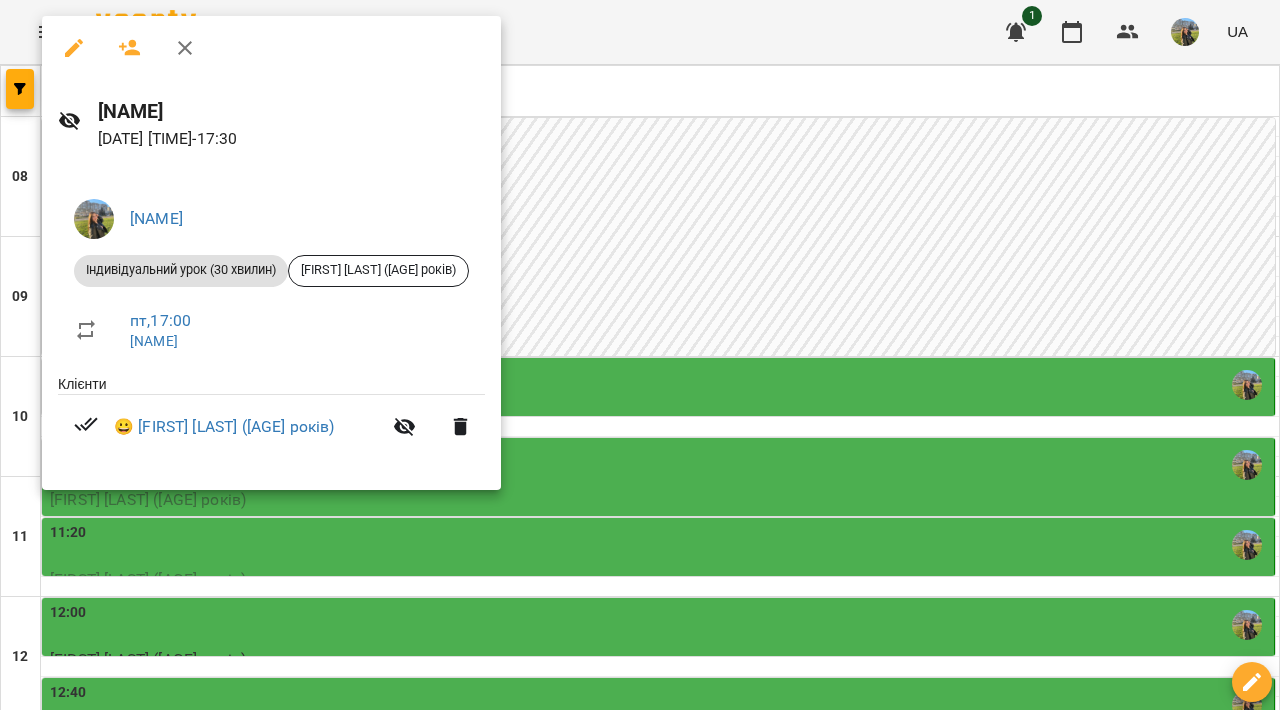 click at bounding box center [640, 355] 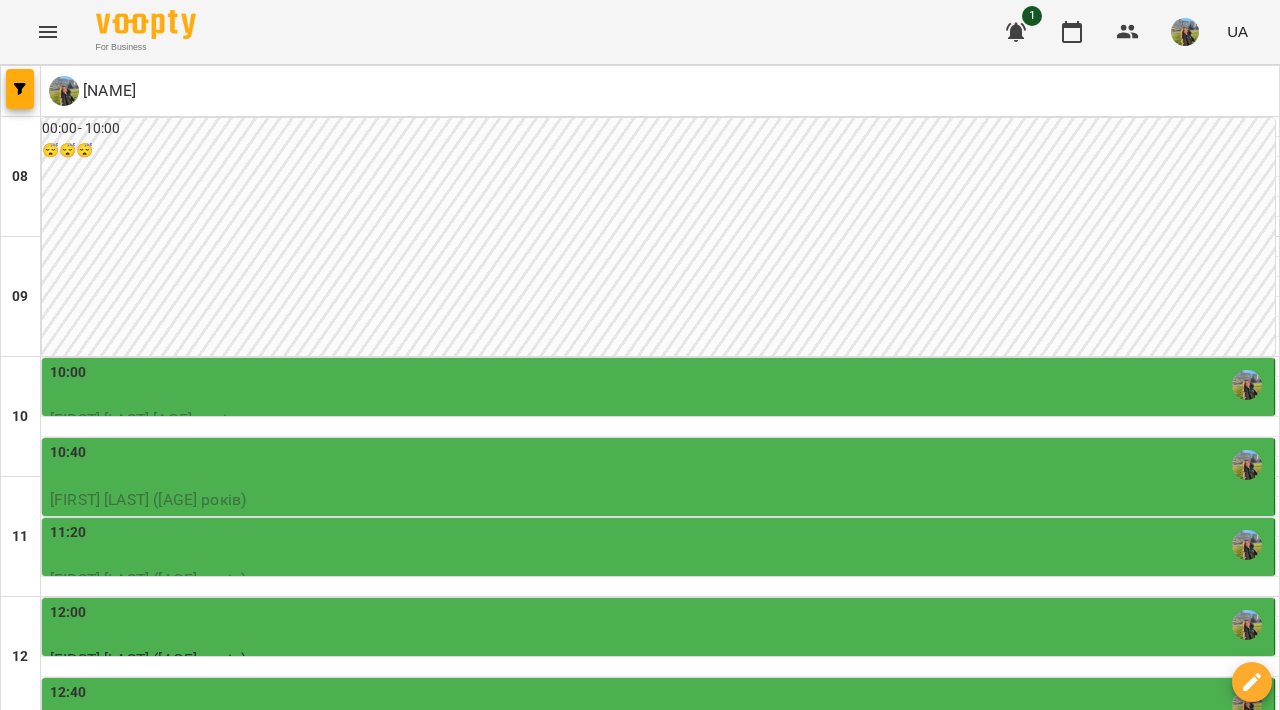 click on "сб" at bounding box center (1240, 1703) 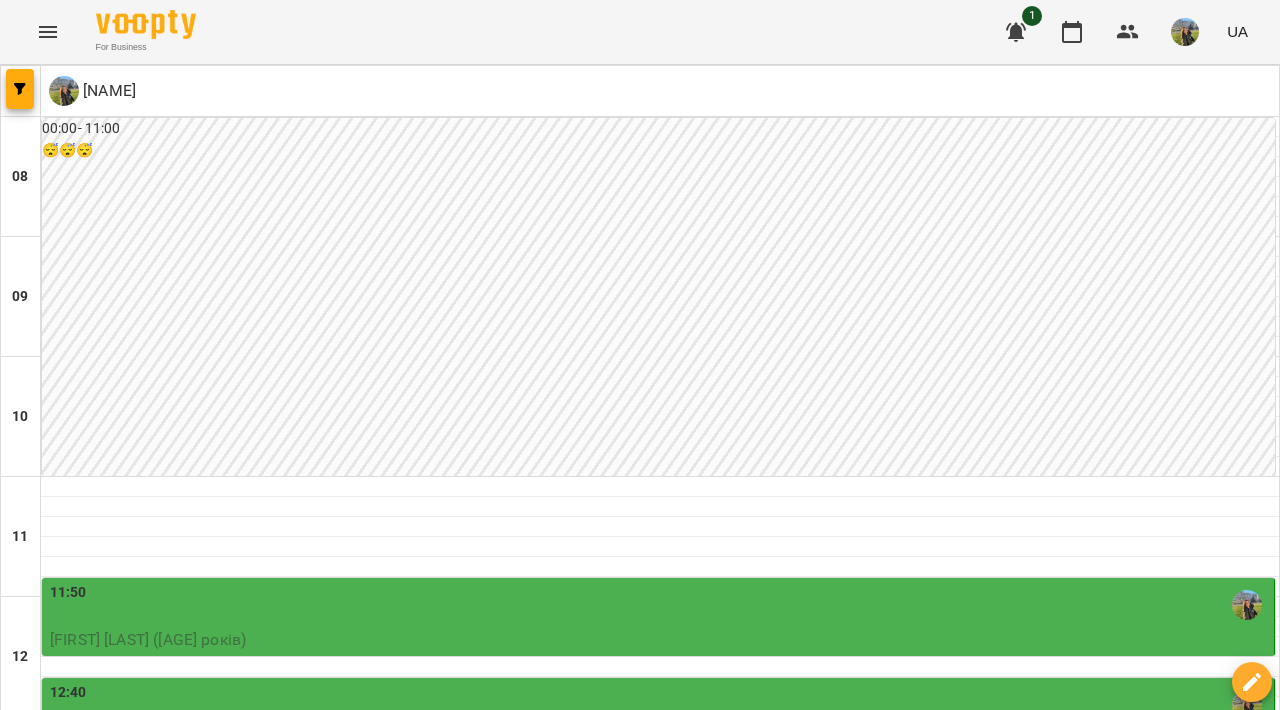 scroll, scrollTop: 451, scrollLeft: 0, axis: vertical 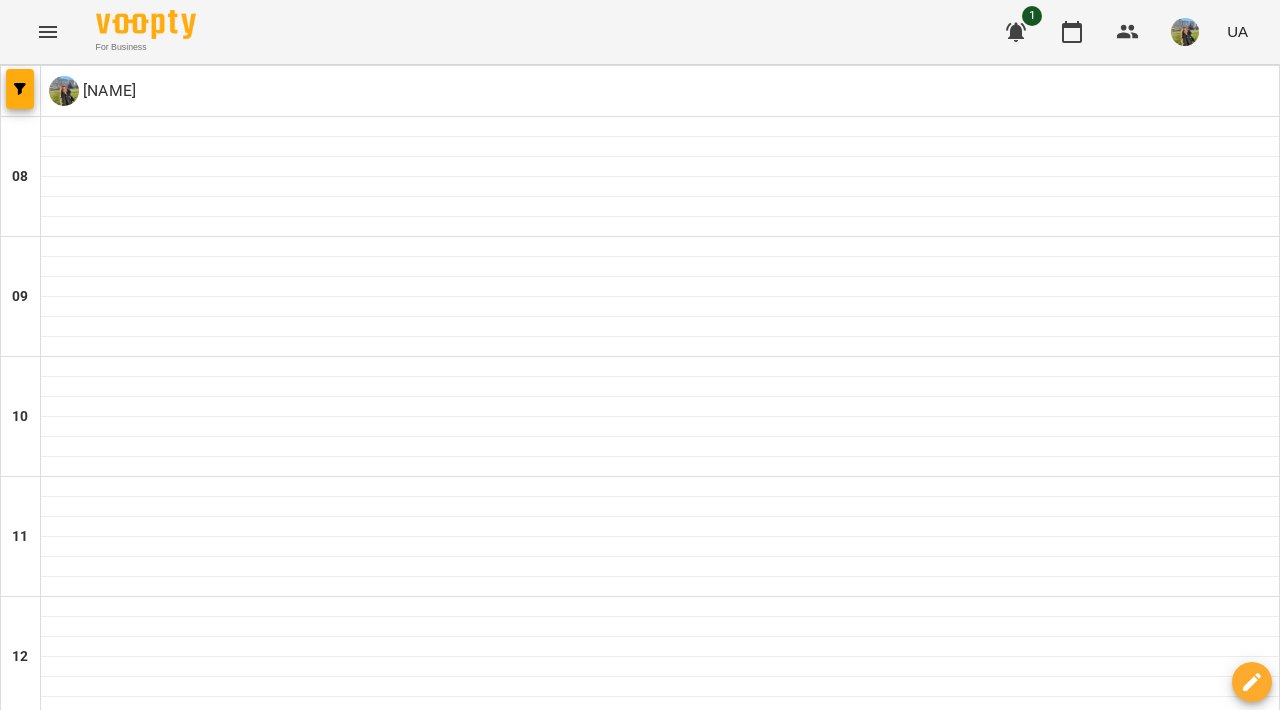 type on "**********" 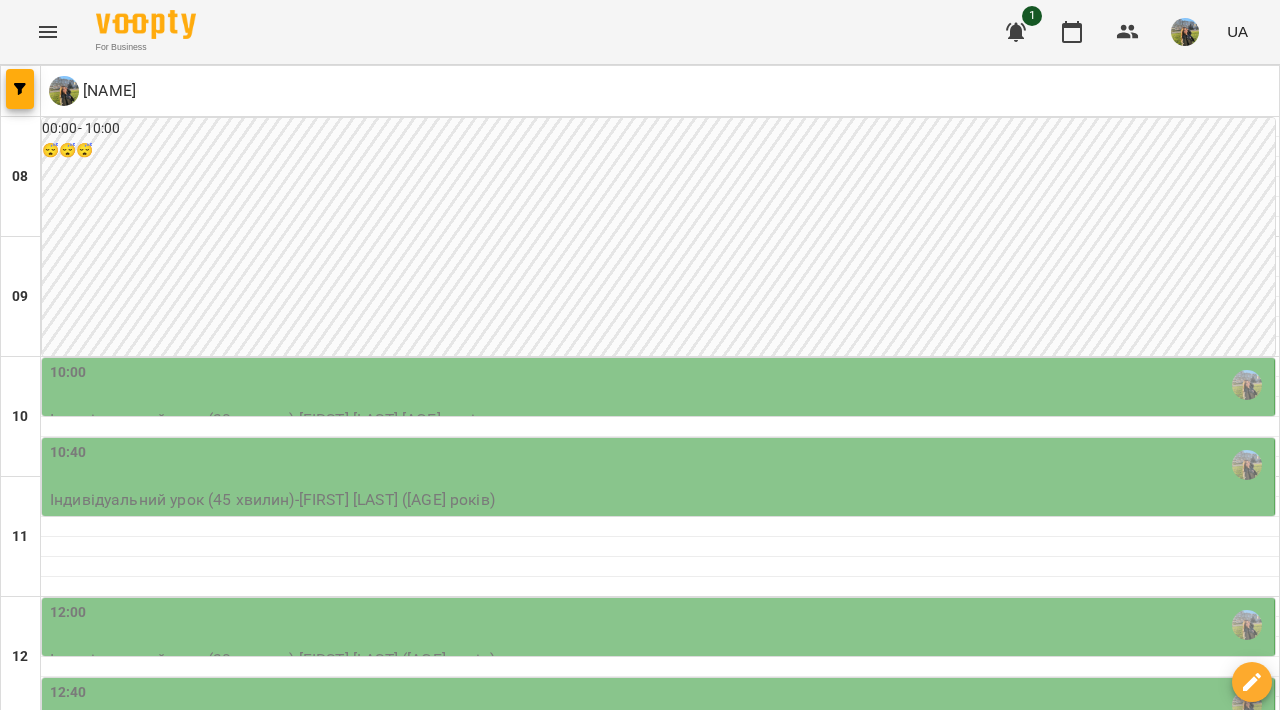 scroll, scrollTop: 69, scrollLeft: 0, axis: vertical 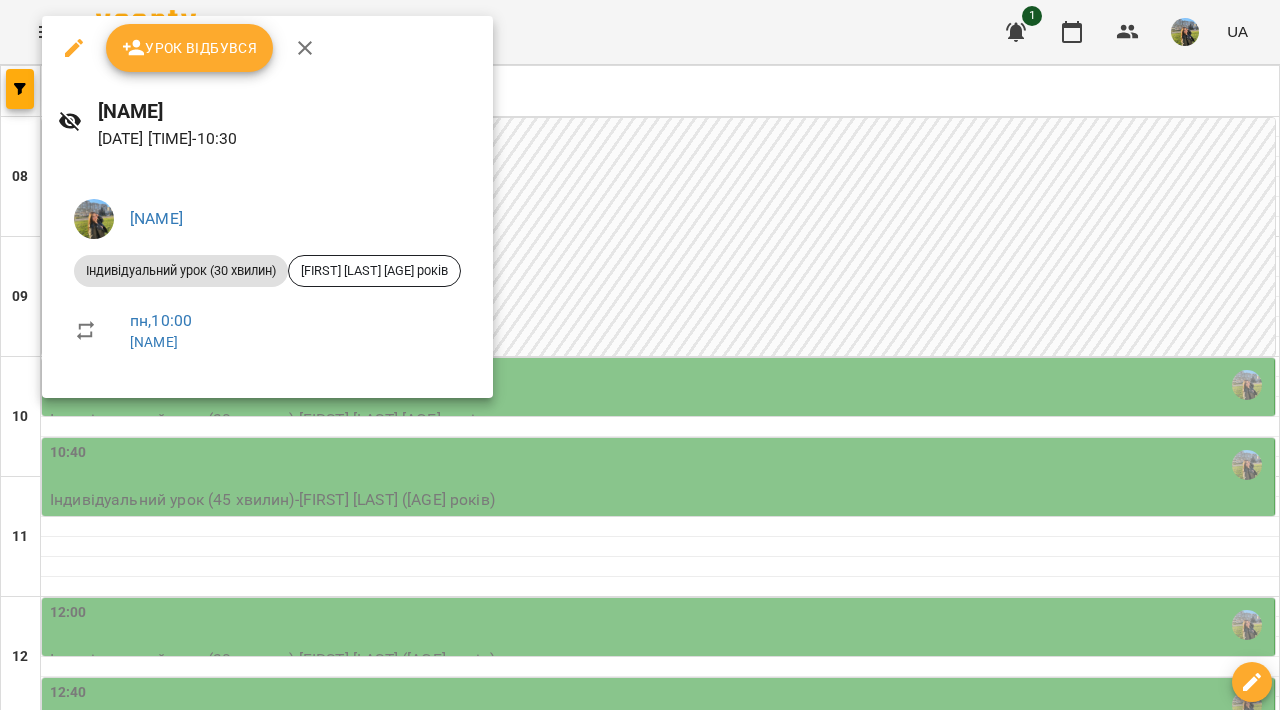 click at bounding box center (640, 355) 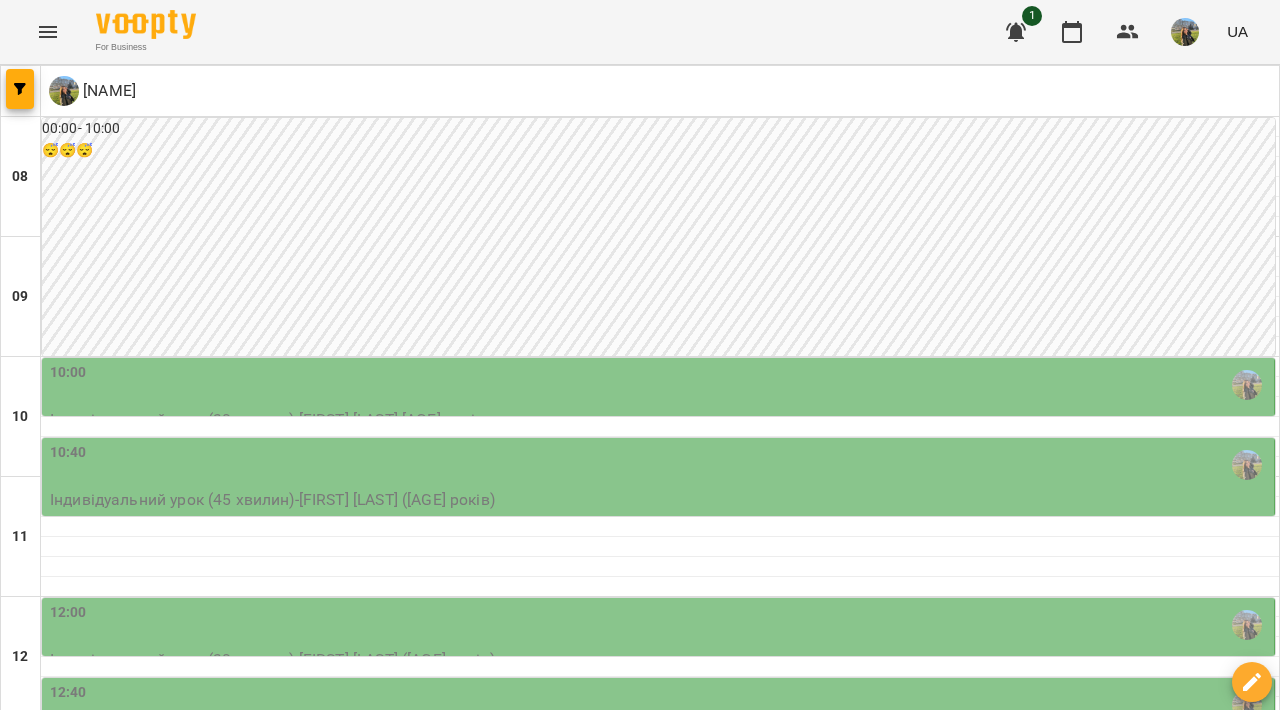 scroll, scrollTop: 186, scrollLeft: 0, axis: vertical 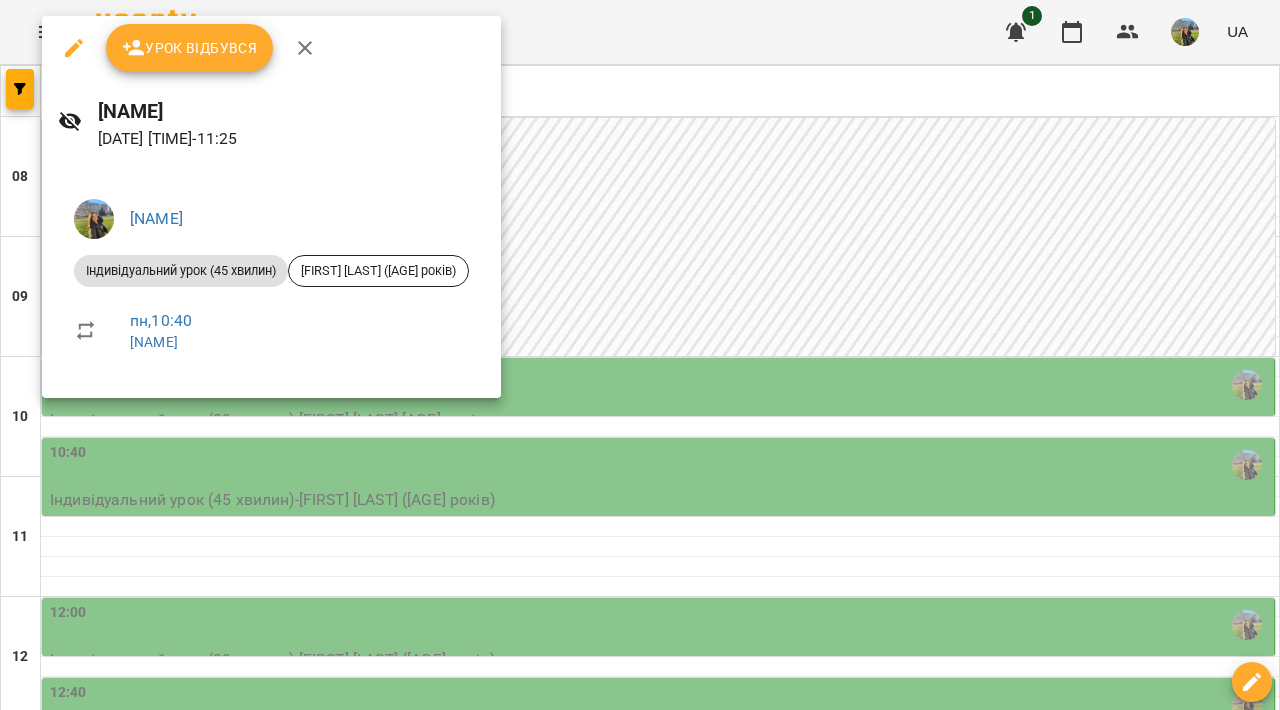 click at bounding box center (640, 355) 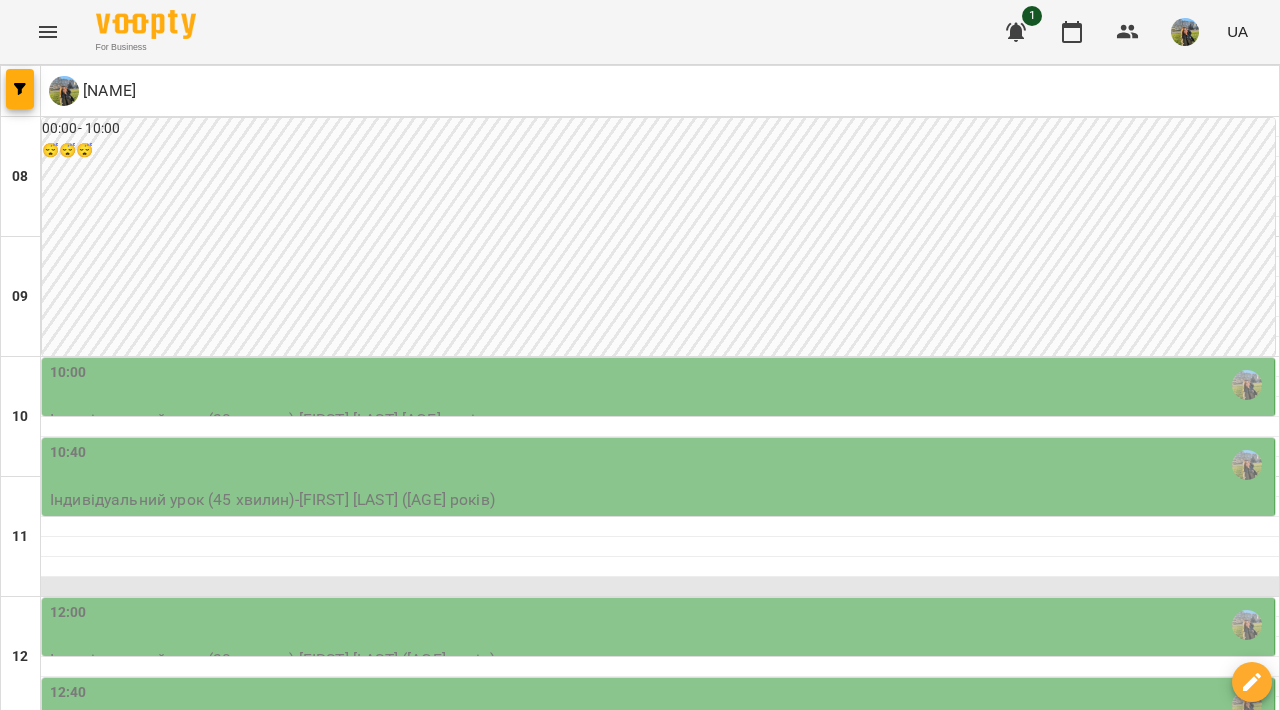 scroll, scrollTop: 345, scrollLeft: 0, axis: vertical 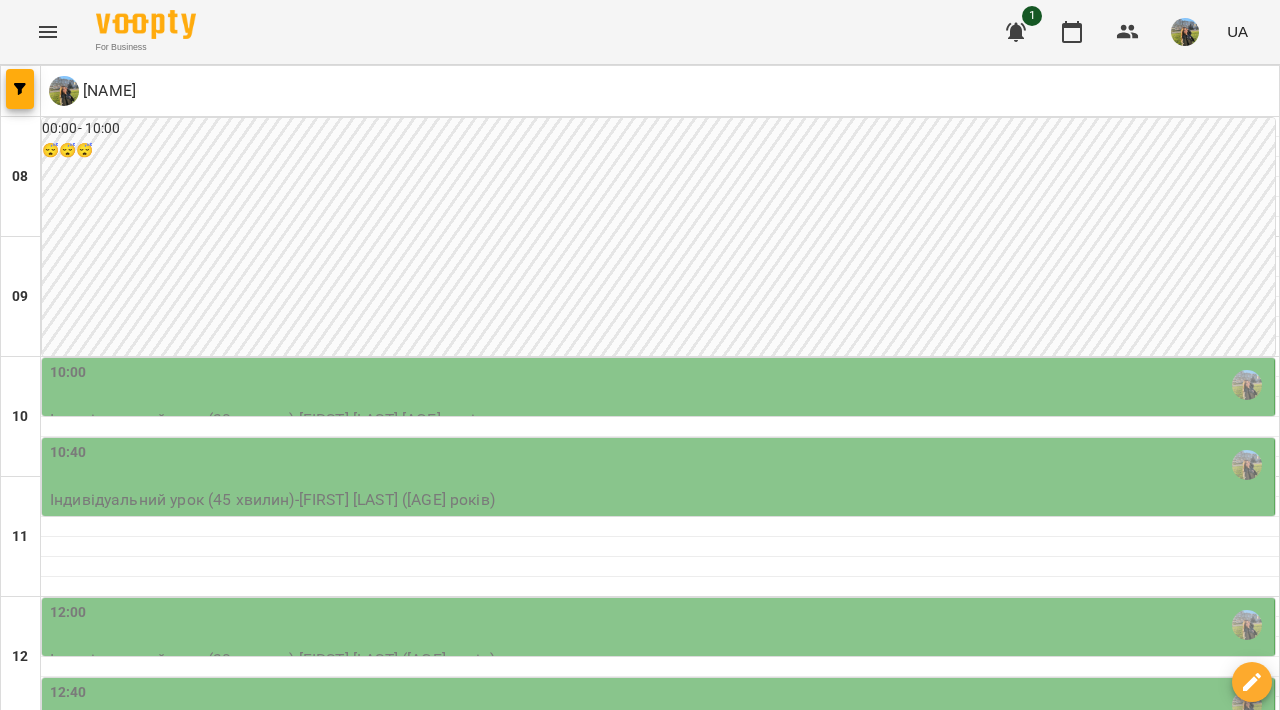 click on "12:00" at bounding box center [660, 625] 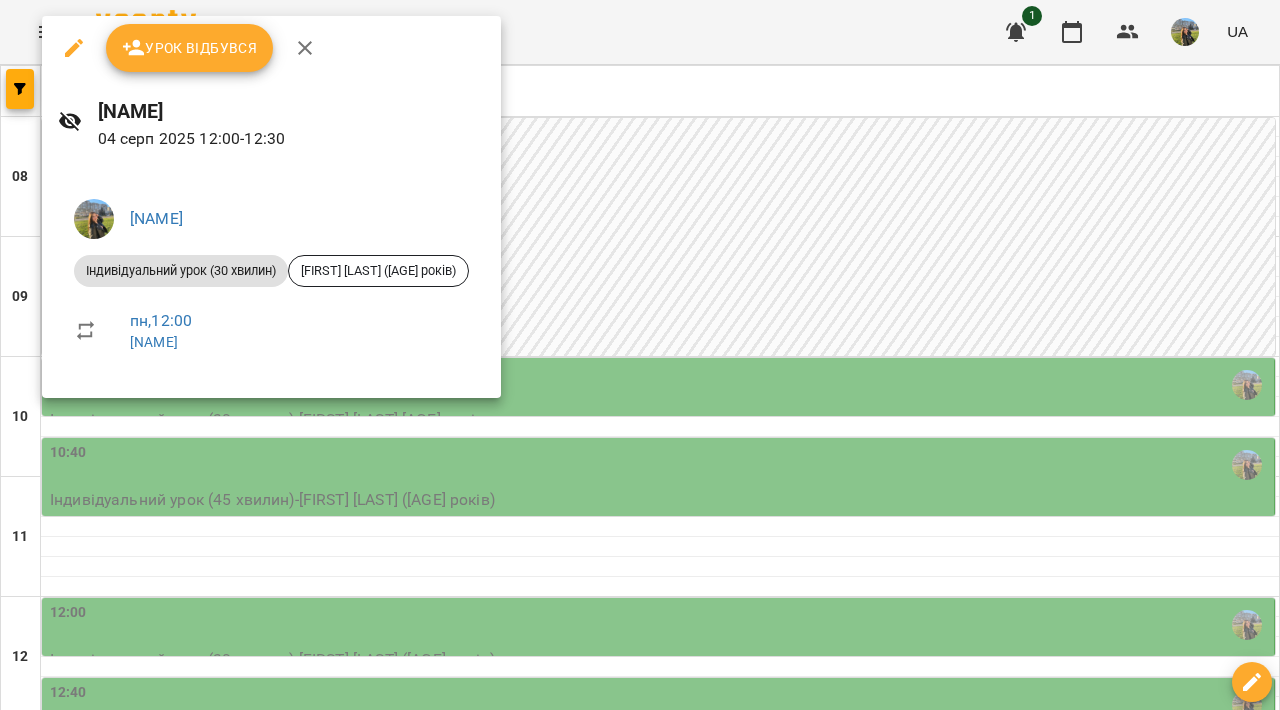 click at bounding box center [640, 355] 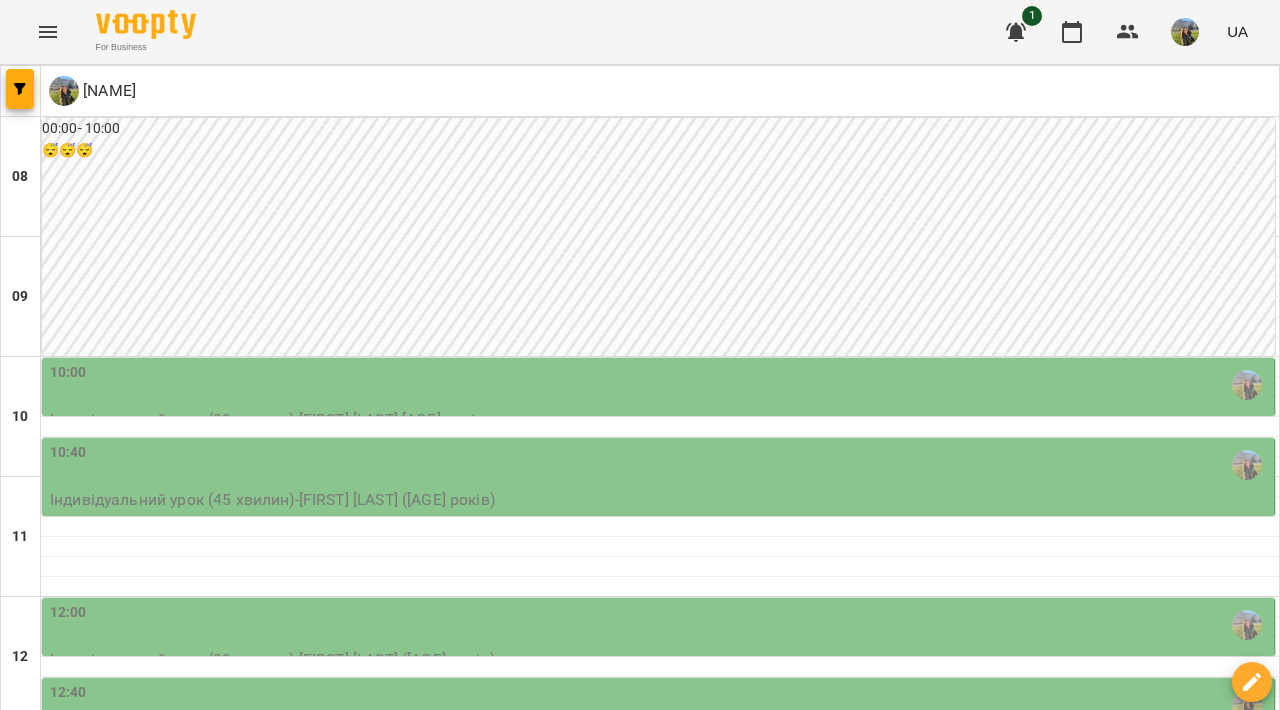 click on "12:40" at bounding box center (660, 705) 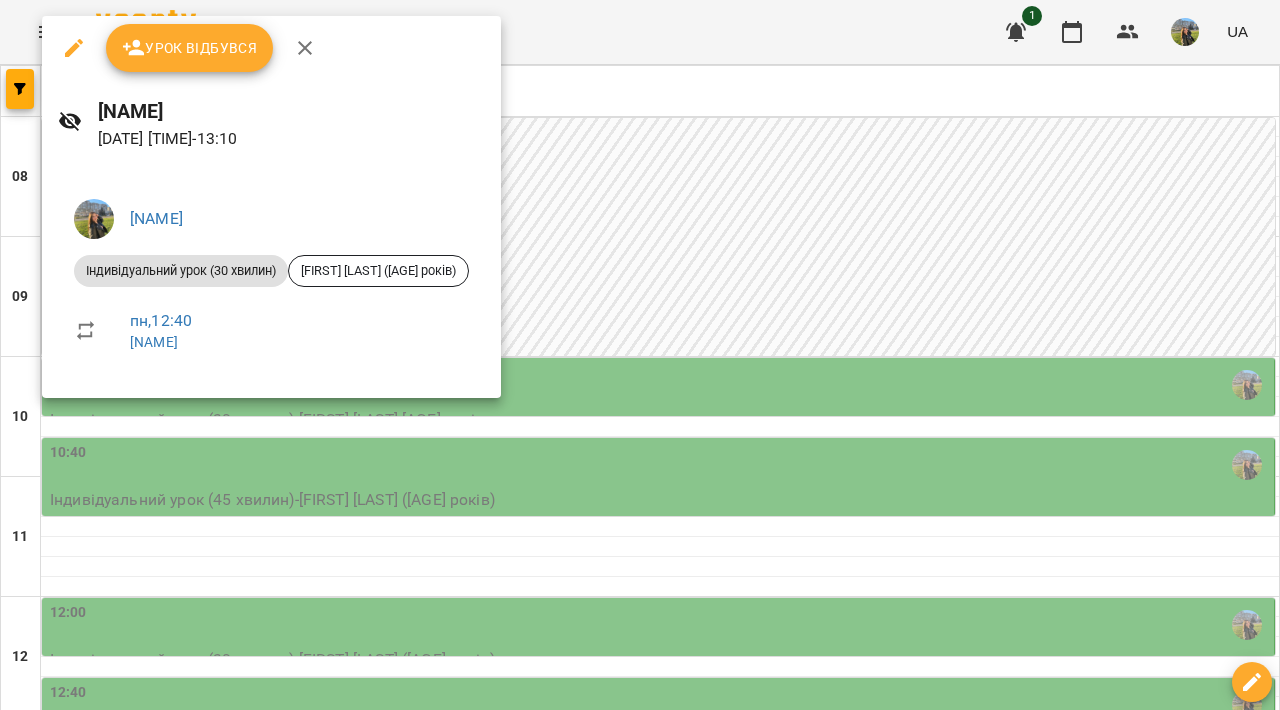 click at bounding box center (640, 355) 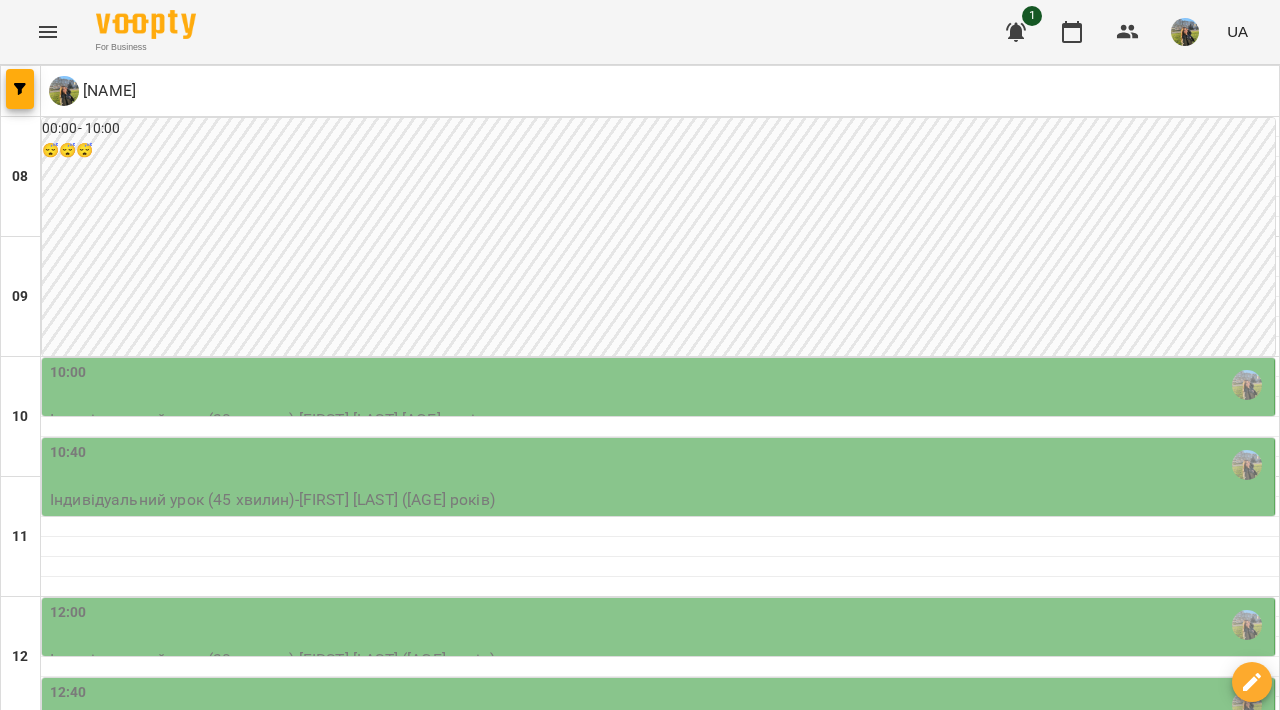 scroll, scrollTop: 516, scrollLeft: 0, axis: vertical 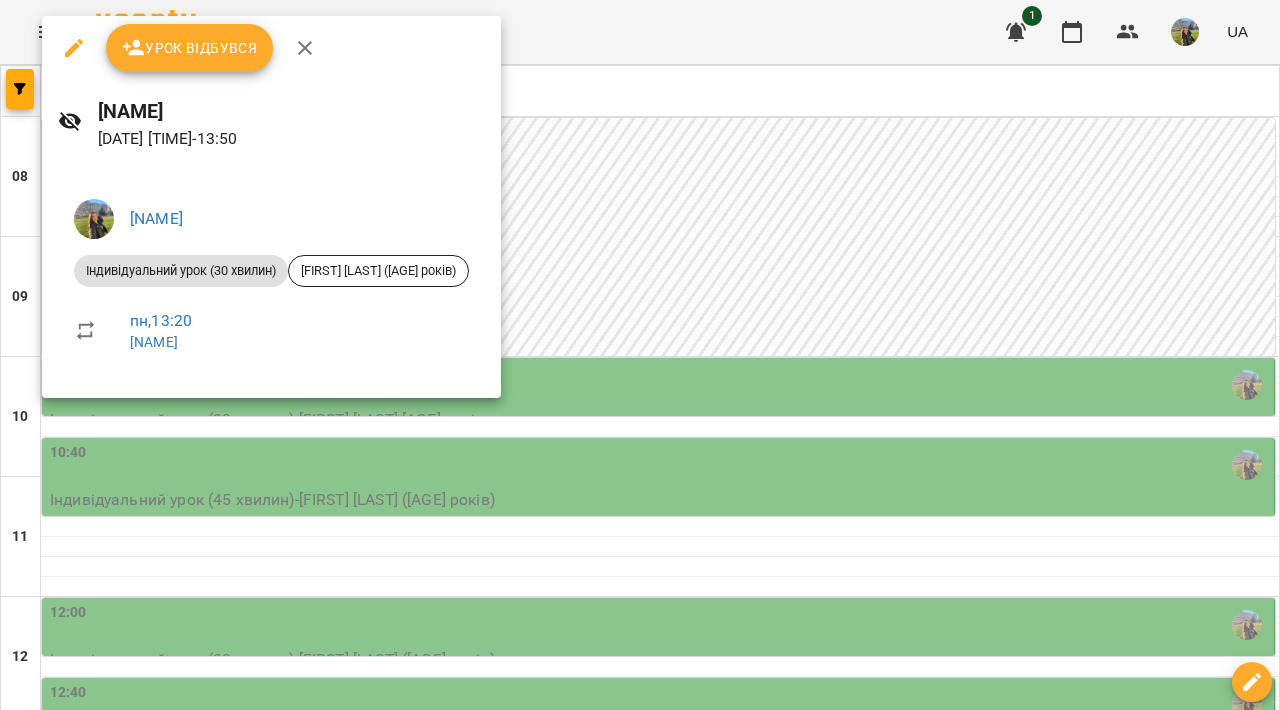click at bounding box center (640, 355) 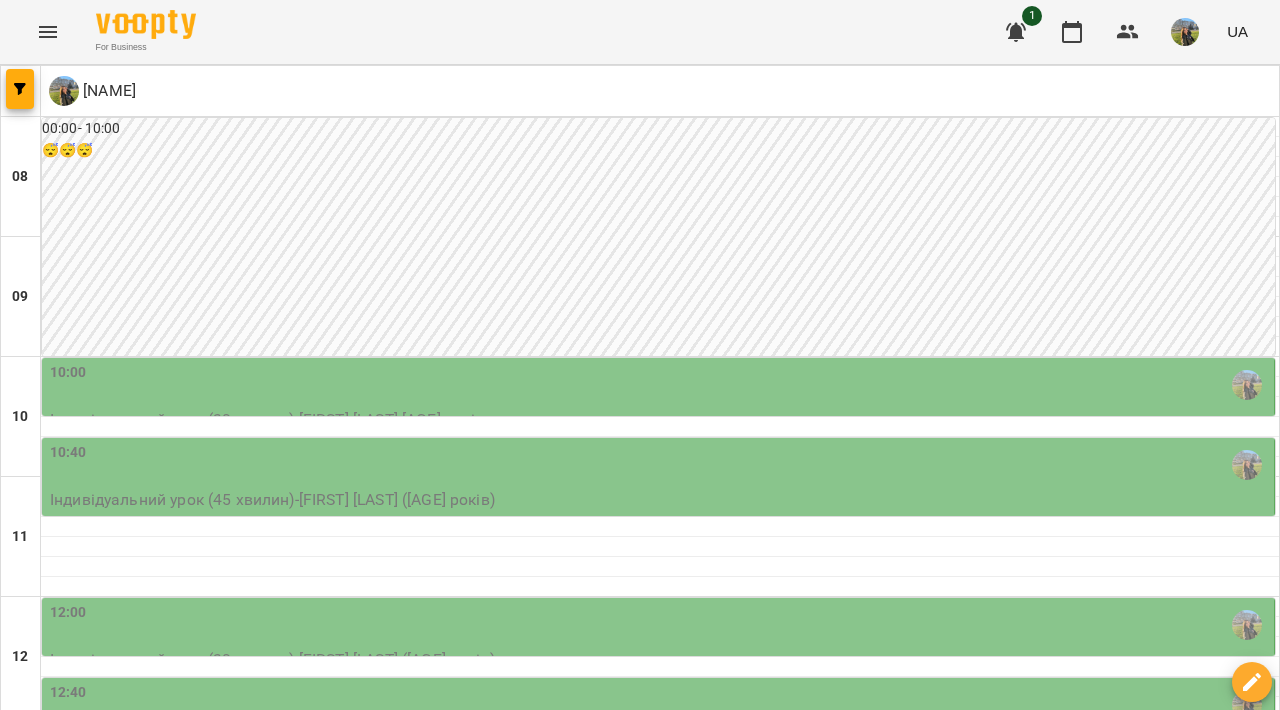 click on "14:00" at bounding box center (660, 865) 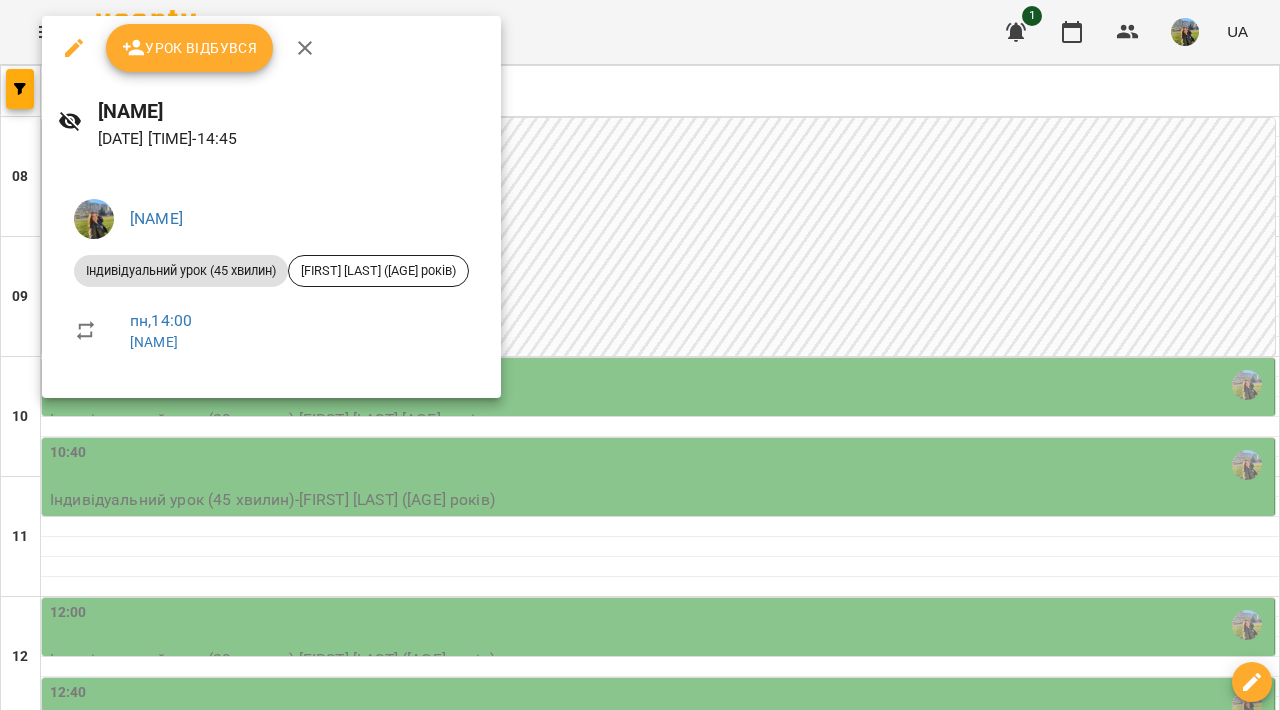 click at bounding box center (640, 355) 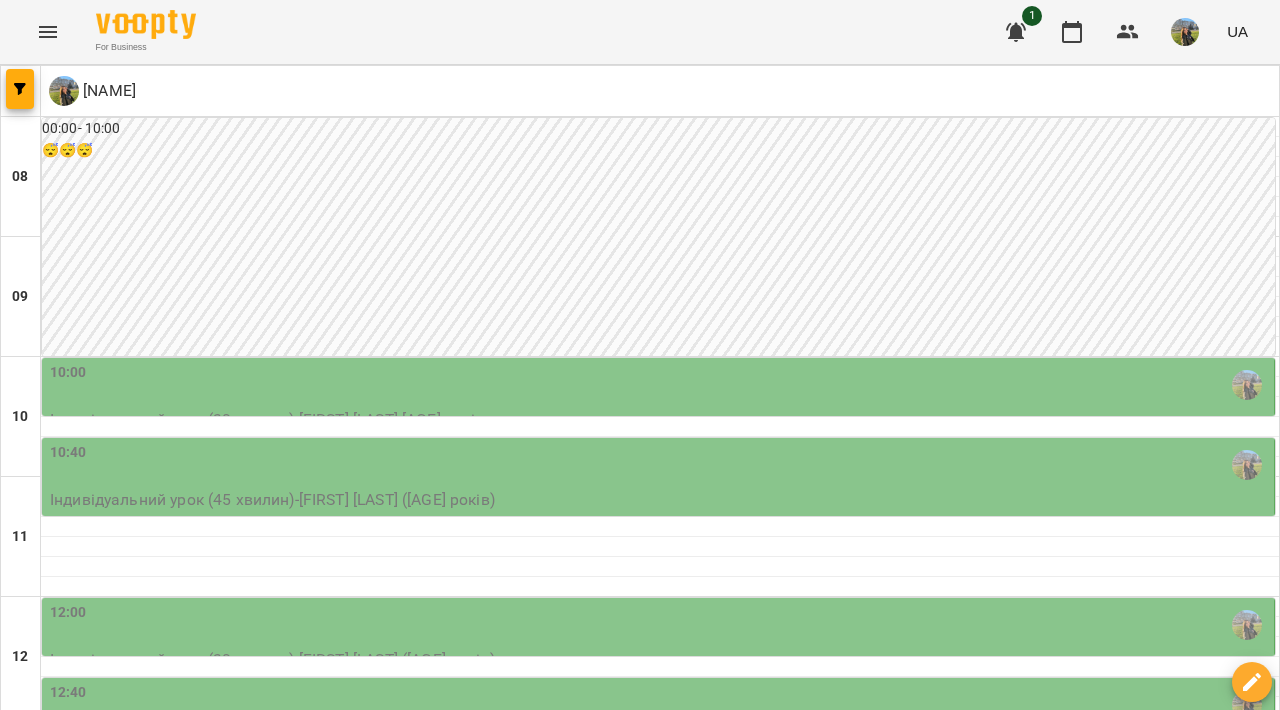 scroll, scrollTop: 648, scrollLeft: 0, axis: vertical 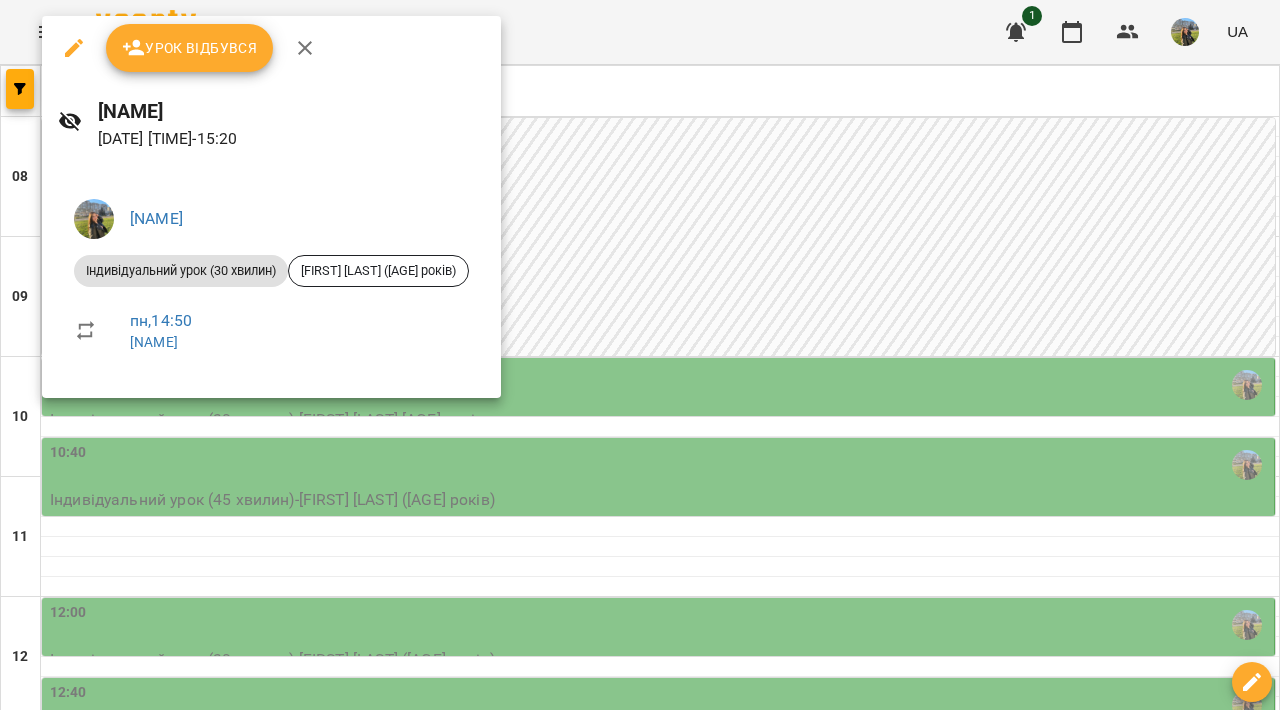 click at bounding box center [640, 355] 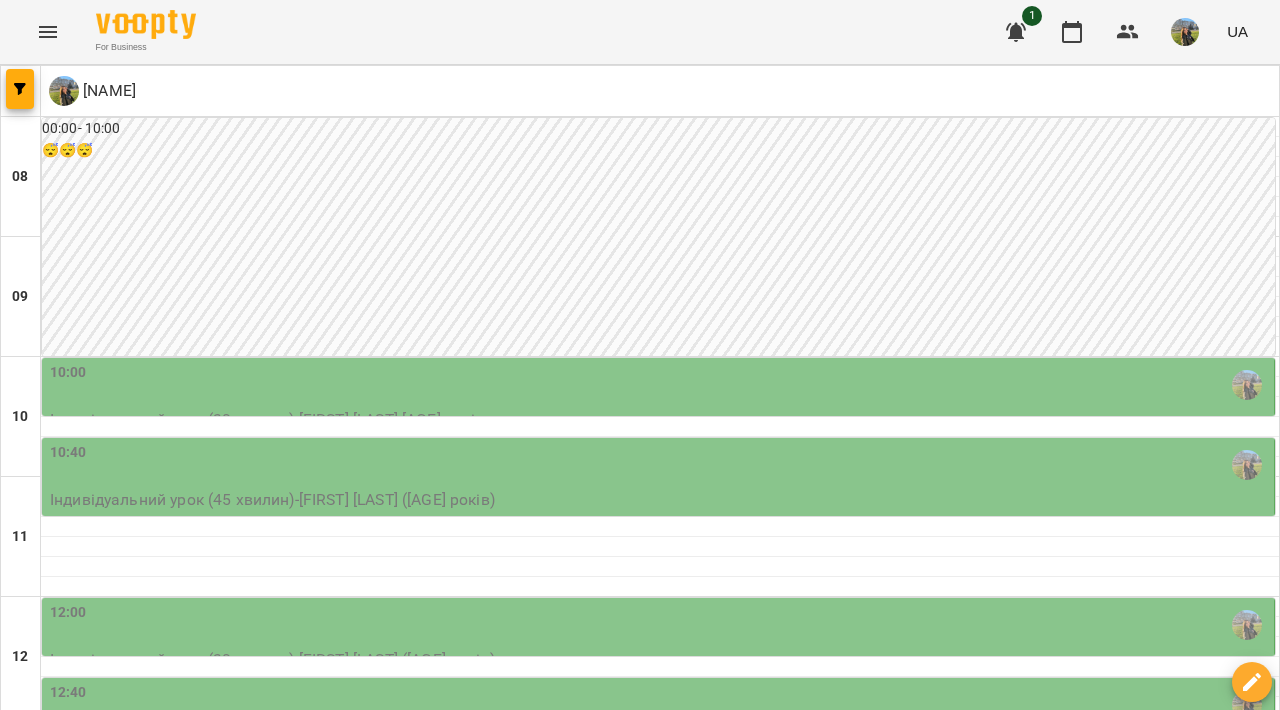 click on "15:30" at bounding box center [660, 1045] 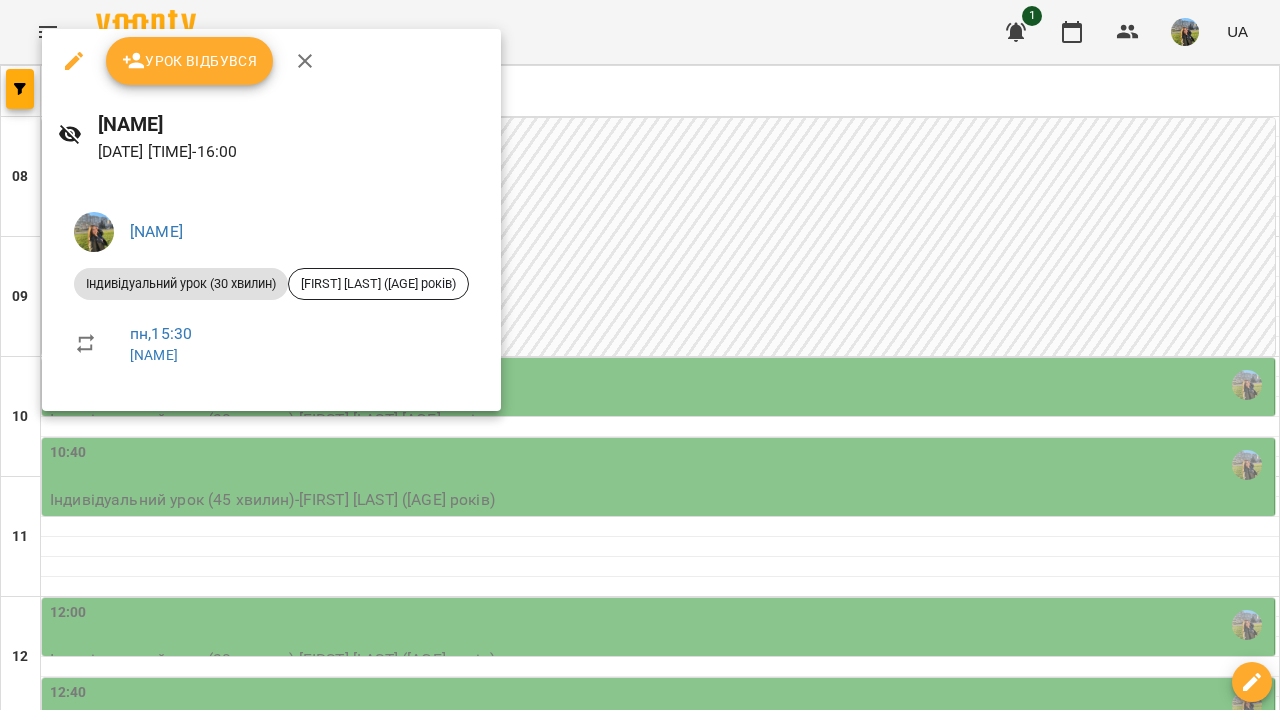 click at bounding box center (640, 355) 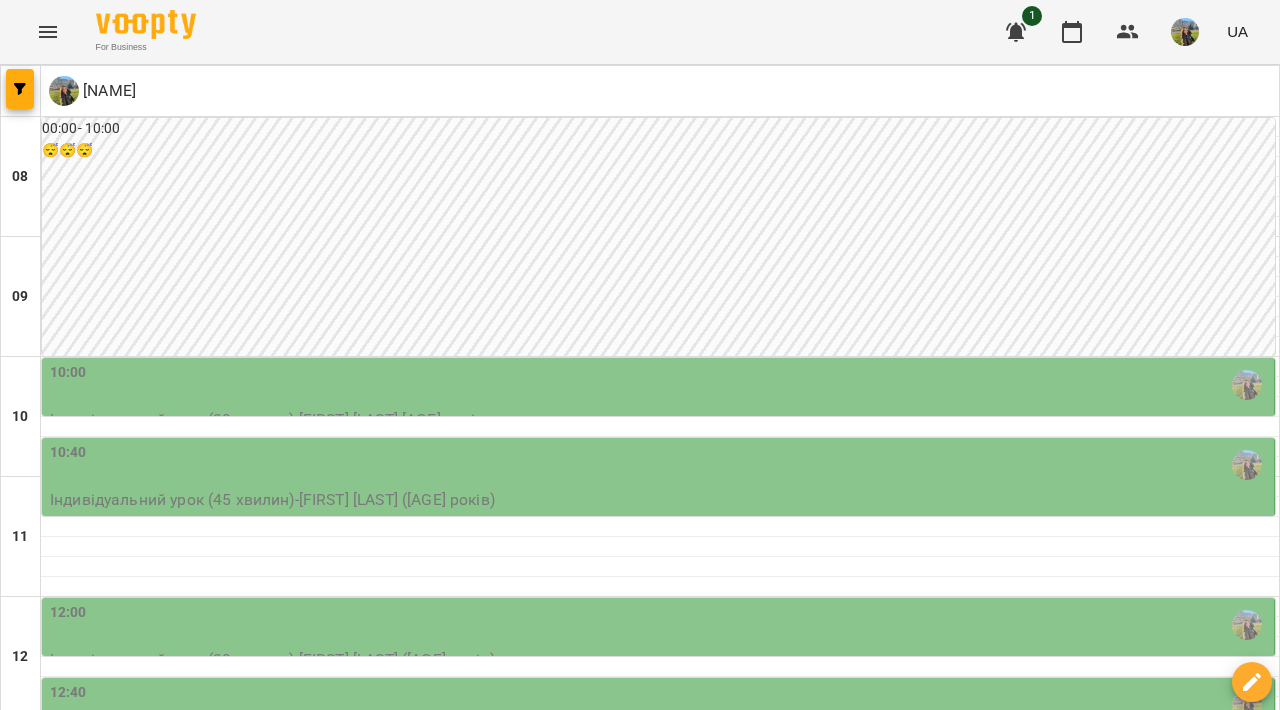 scroll, scrollTop: 1089, scrollLeft: 0, axis: vertical 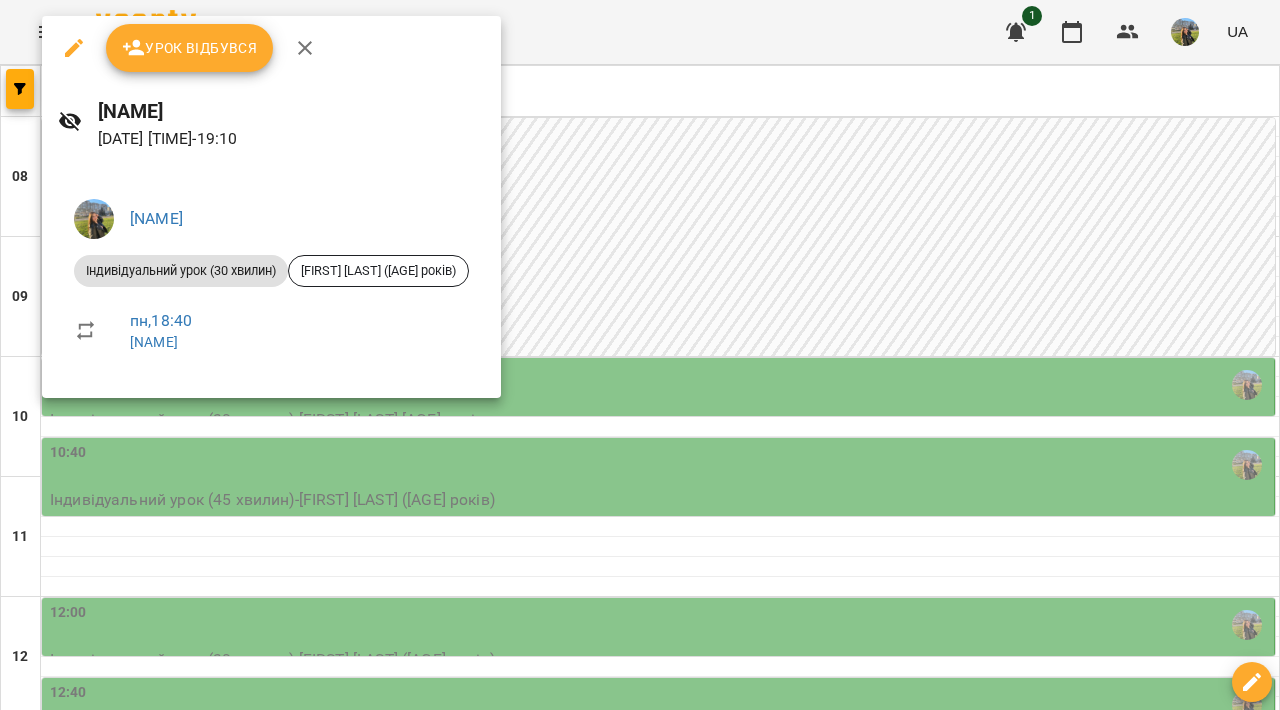 click at bounding box center [640, 355] 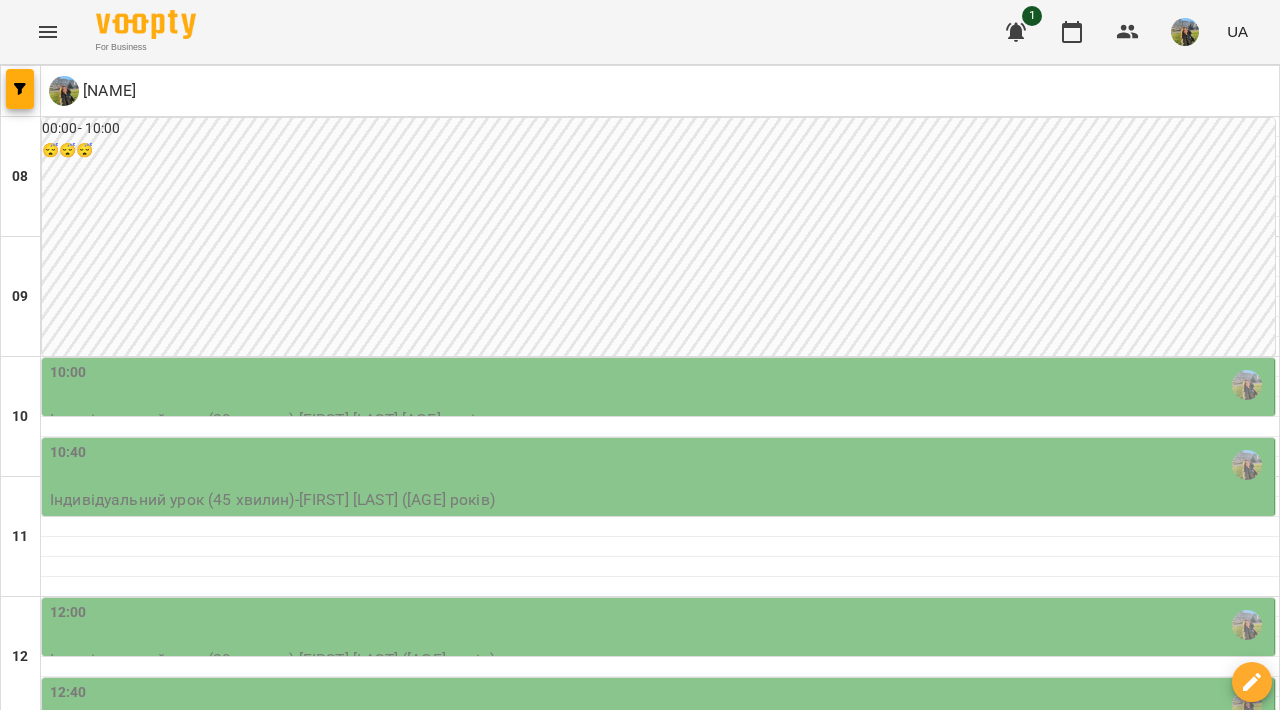 click on "сб" at bounding box center (1240, 1703) 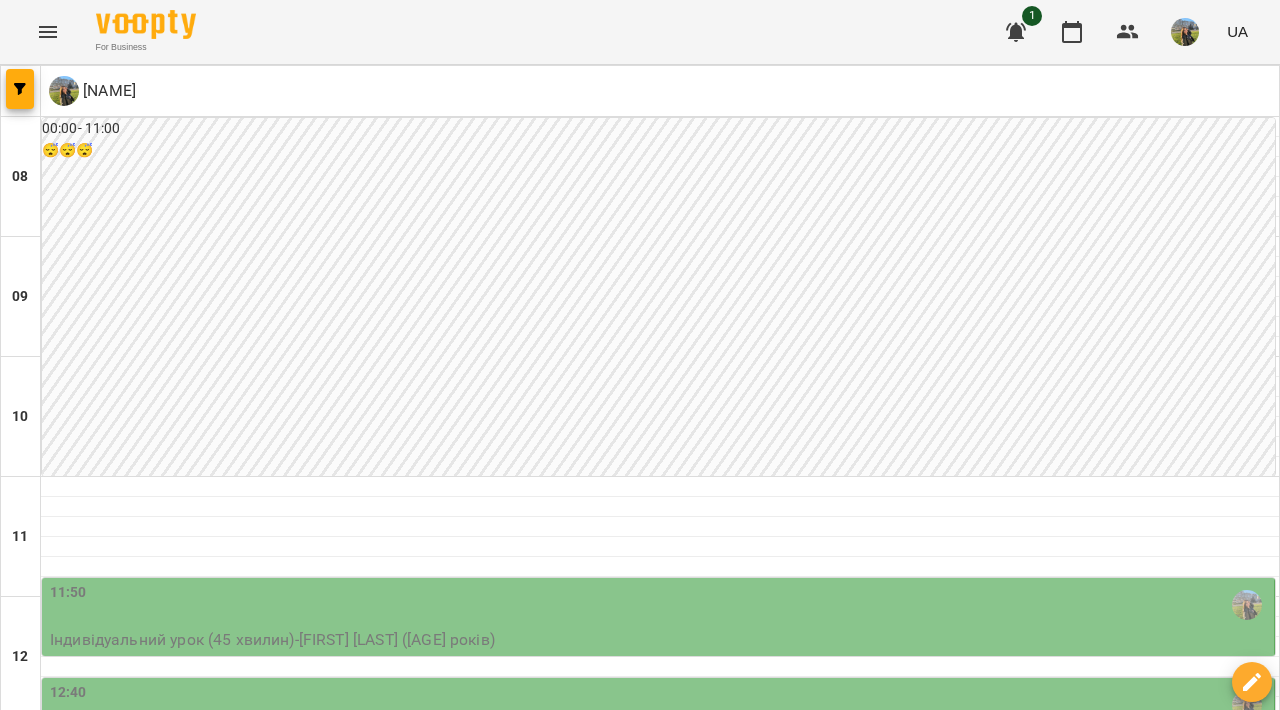 scroll, scrollTop: 384, scrollLeft: 0, axis: vertical 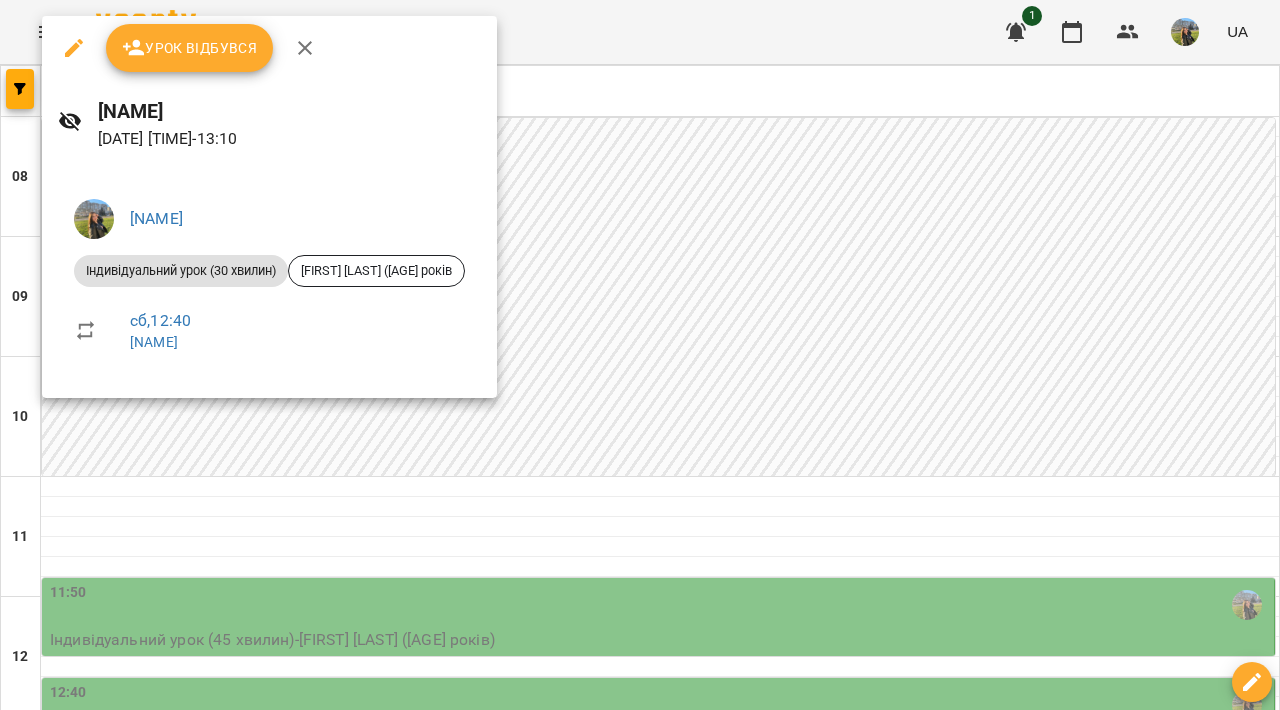 click at bounding box center [640, 355] 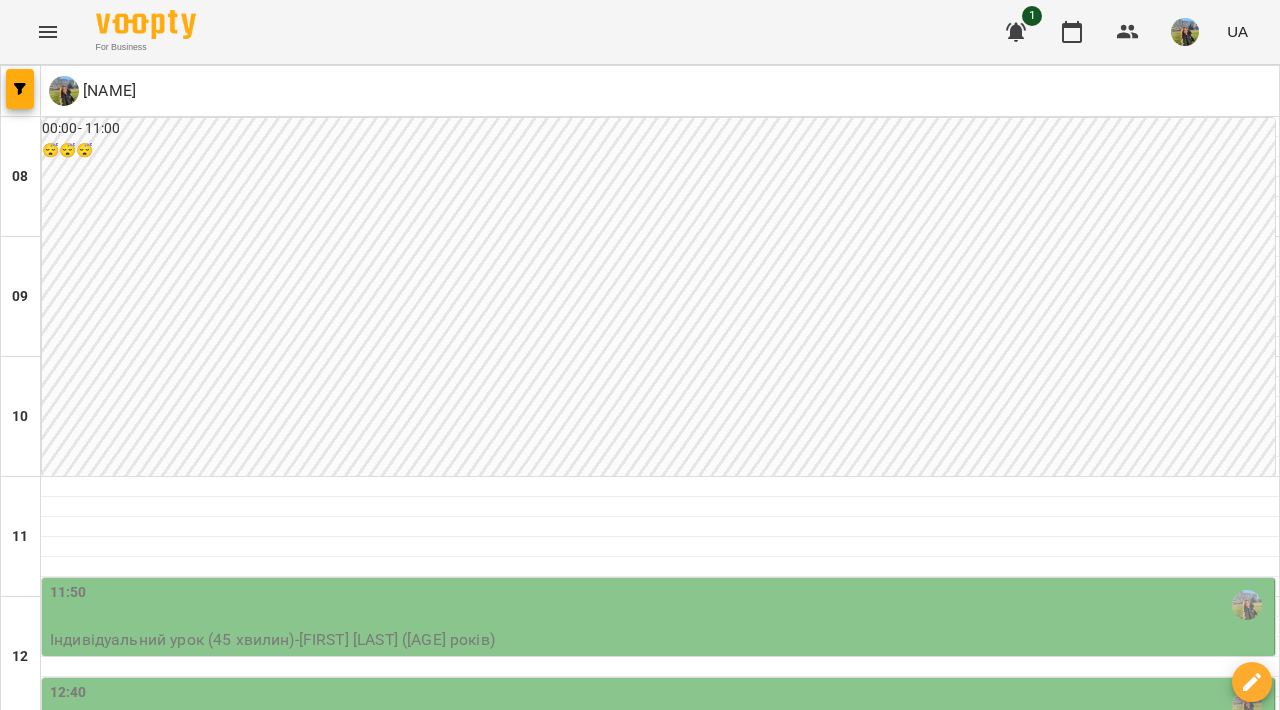 click on "06 серп" at bounding box center [450, 1722] 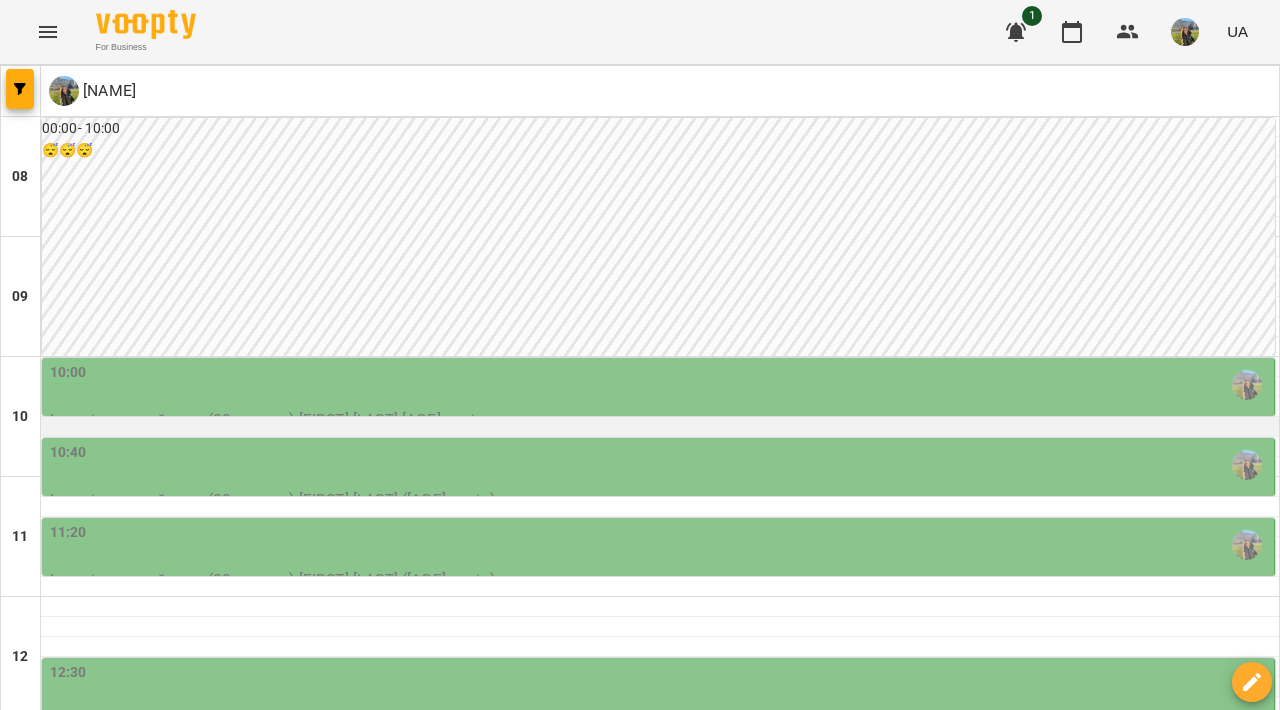 scroll, scrollTop: 971, scrollLeft: 0, axis: vertical 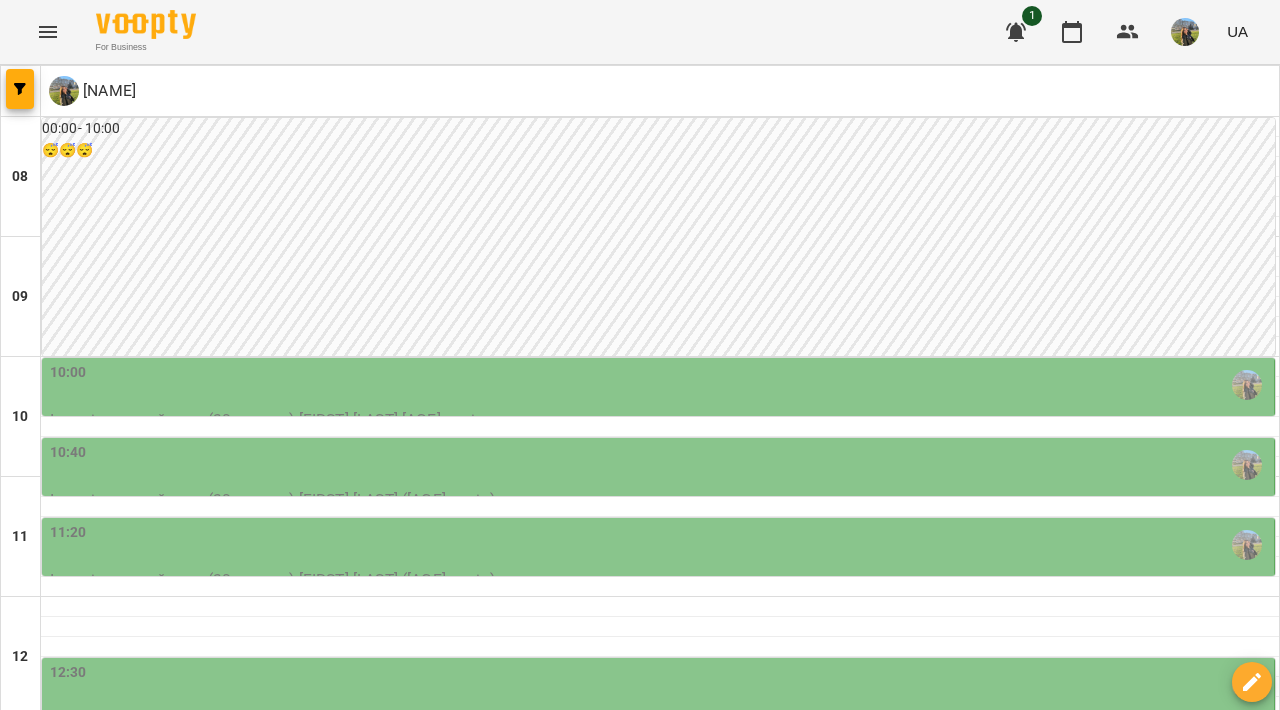 click on "18:00" at bounding box center [660, 1345] 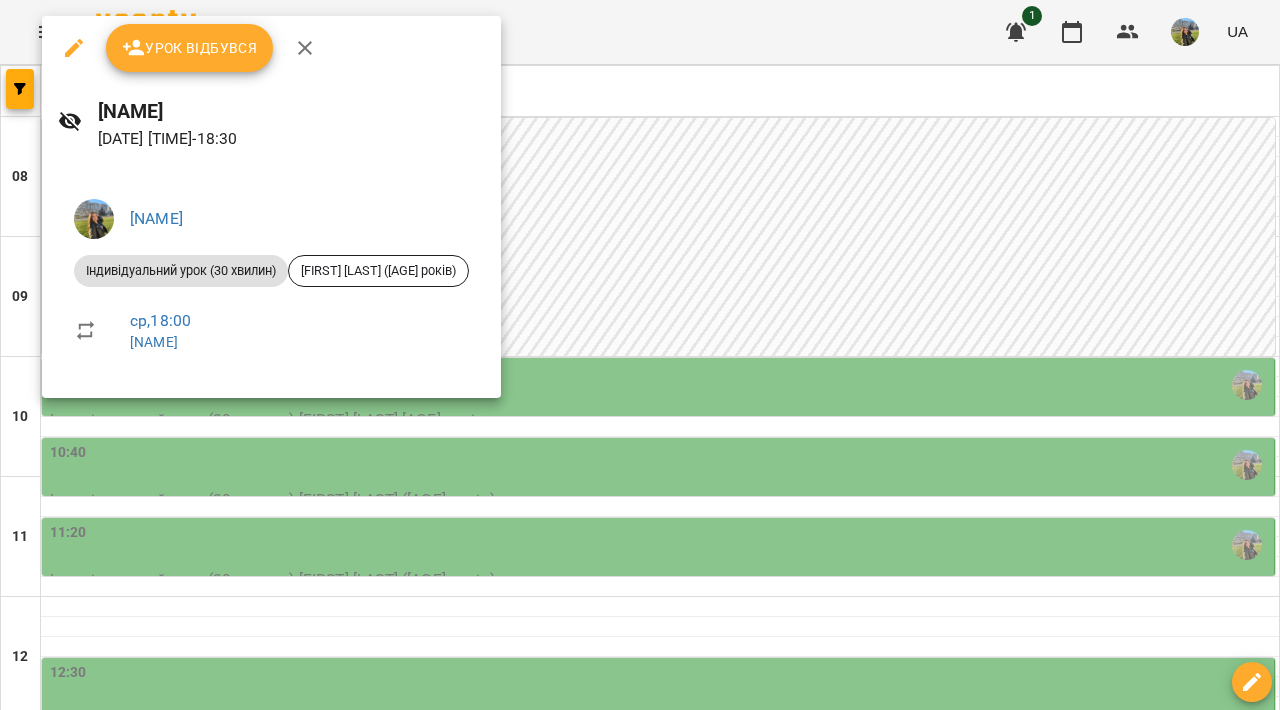 click at bounding box center [640, 355] 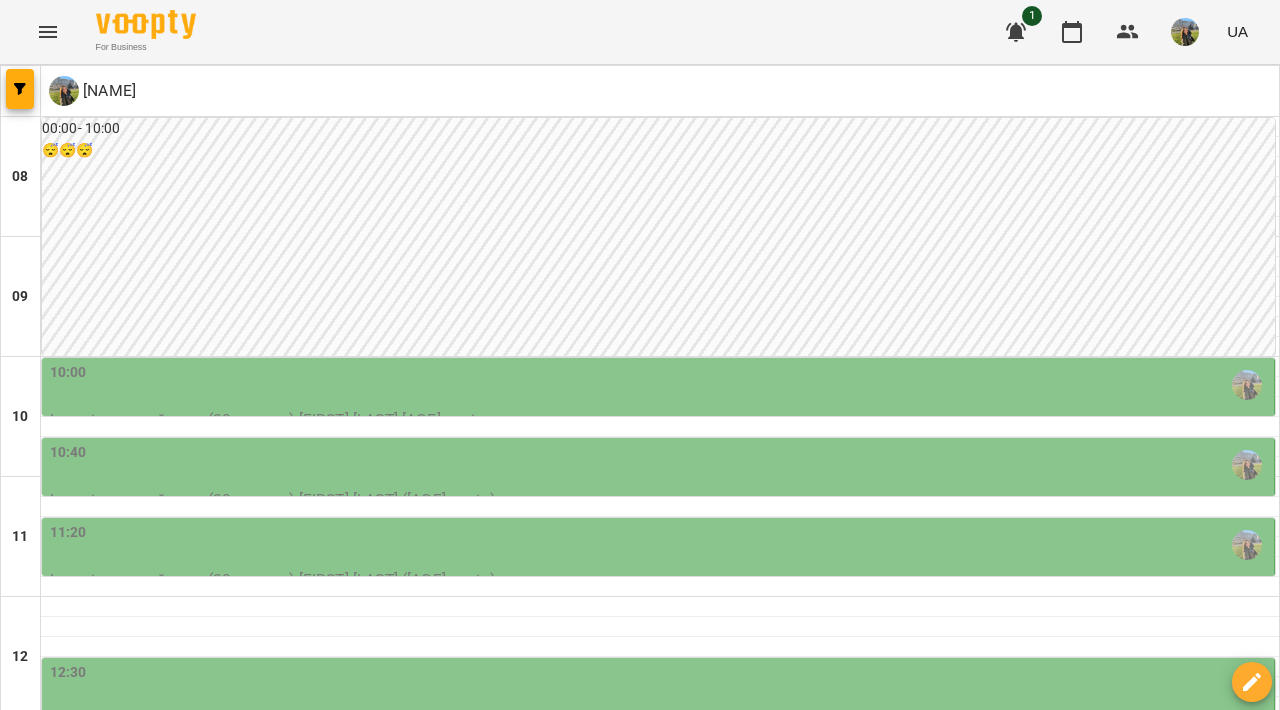 click on "18:30" at bounding box center (660, 1405) 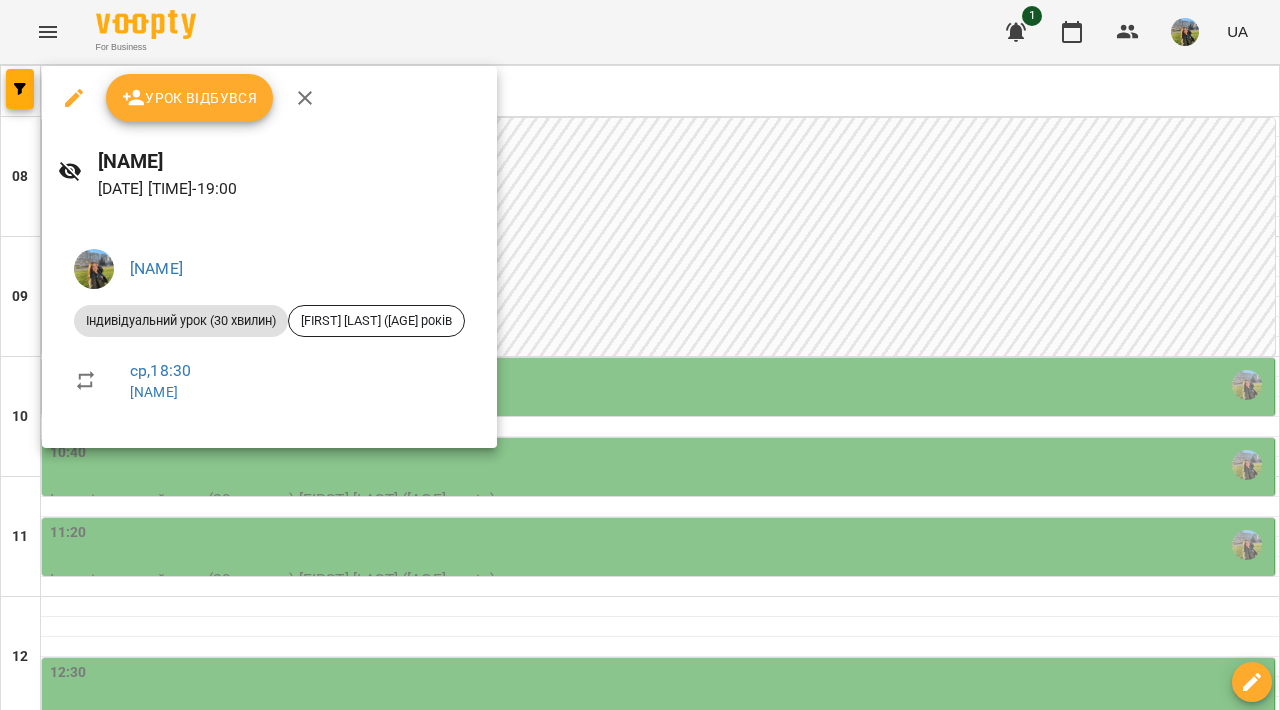 click at bounding box center (640, 355) 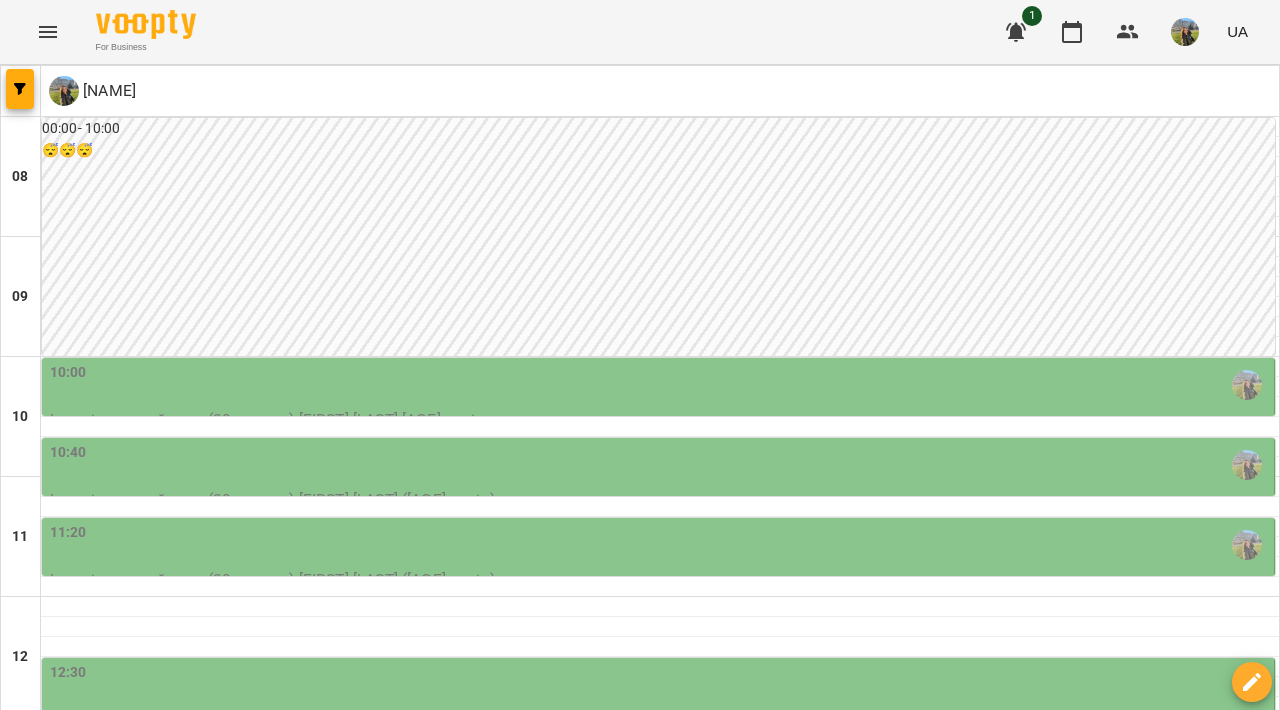 click on "пн" at bounding box center (41, 1703) 